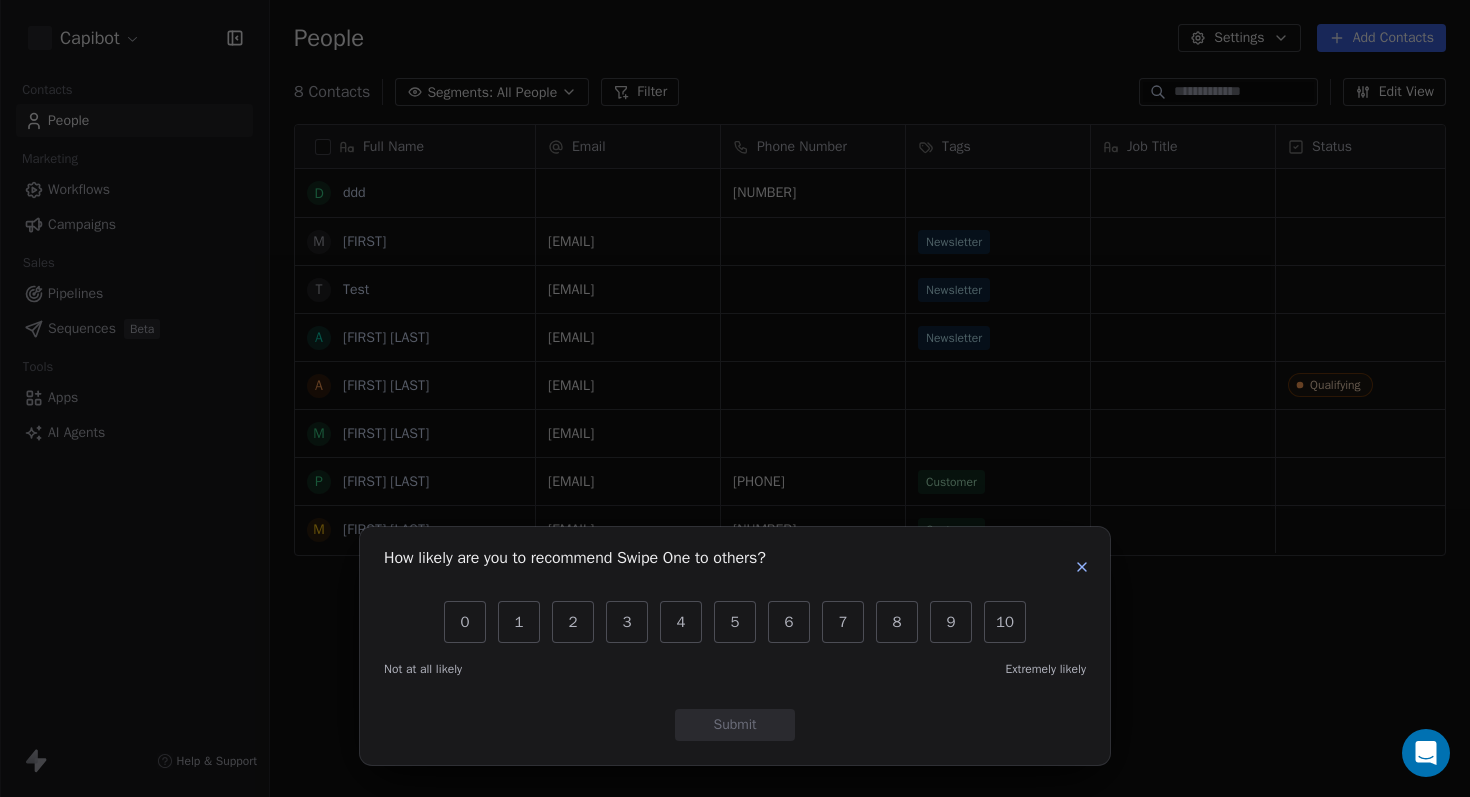 scroll, scrollTop: 0, scrollLeft: 0, axis: both 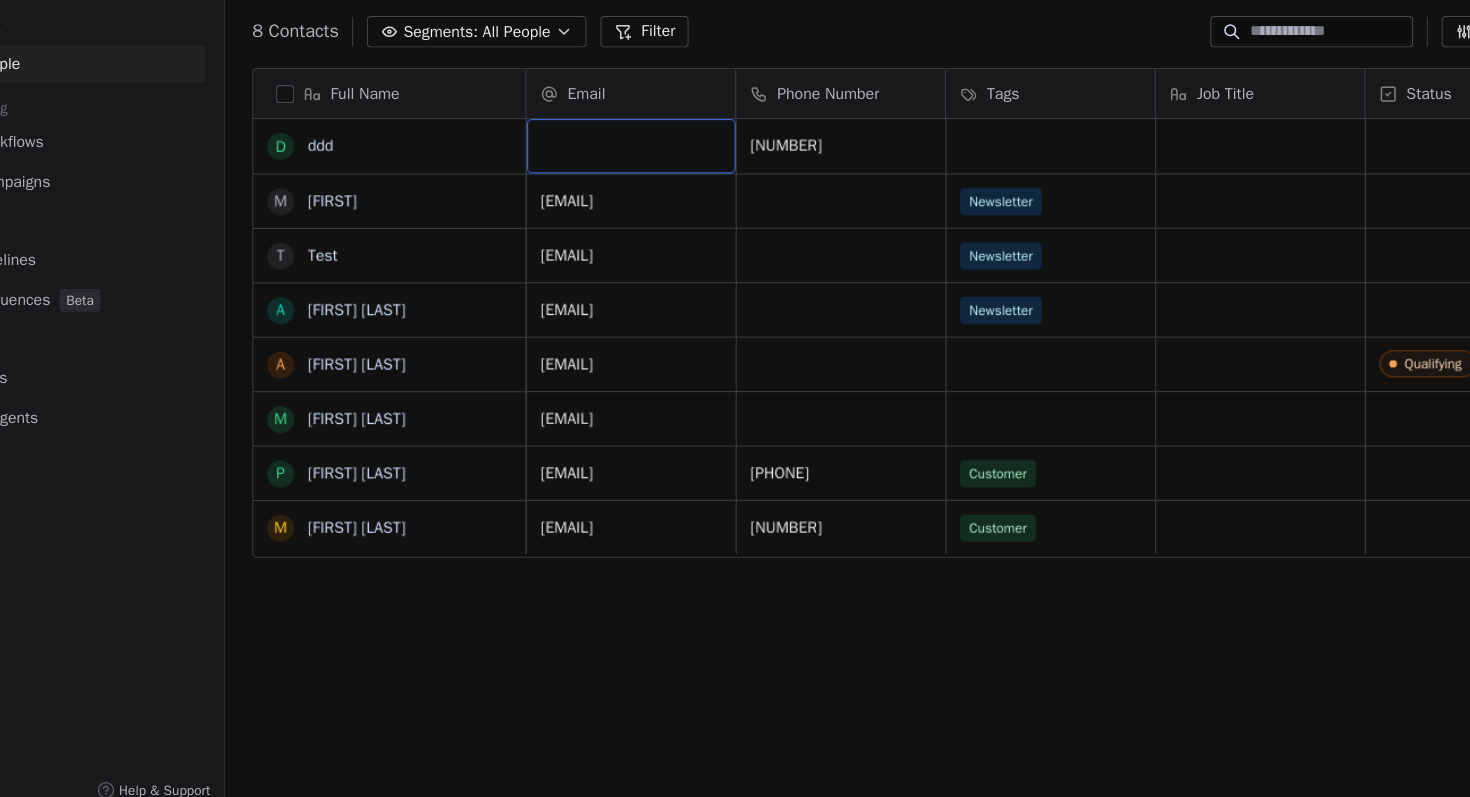 click on "Full Name d ddd M [FIRST] T Test A [LAST] A [LAST] M [FIRST] [LAST] M [FIRST] [LAST] Email Phone Number Tags Job Title Status NPS Score Customer Lifetime Value Last Activity Date AWST [NUMBER] [EMAIL] Newsletter [DATE] [TIME] [EMAIL] Newsletter [DATE] [TIME] [EMAIL] Newsletter [EMAIL] Qualifying [DATE] [TIME] [EMAIL] [DATE] [TIME] [EMAIL] [PHONE] Customer [EMAIL] [NUMBER] Customer
To pick up a draggable item, press the space bar.
While dragging, use the arrow keys to move the item.
Press space again to drop the item in its new position, or press escape to cancel." at bounding box center [870, 458] 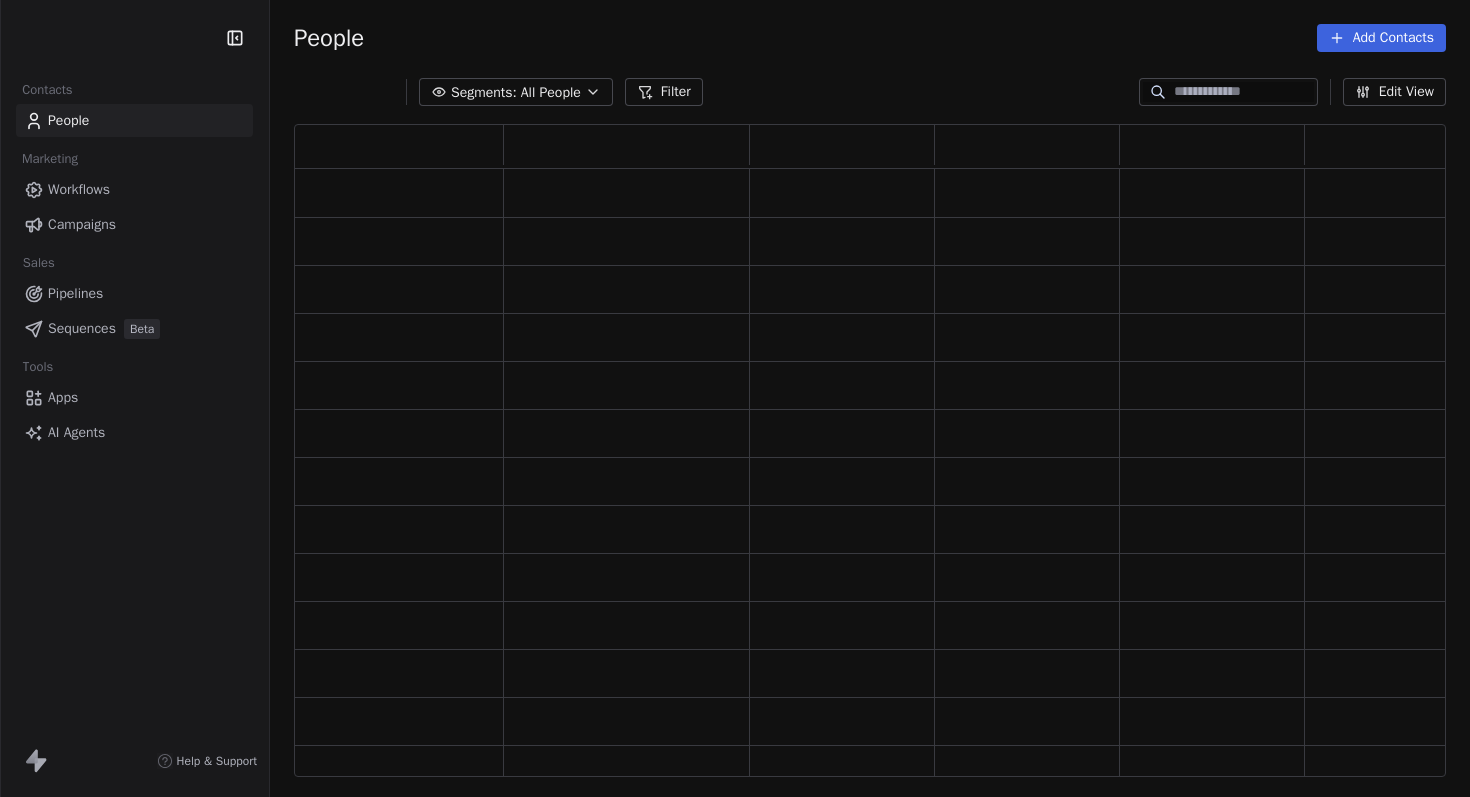scroll, scrollTop: 0, scrollLeft: 0, axis: both 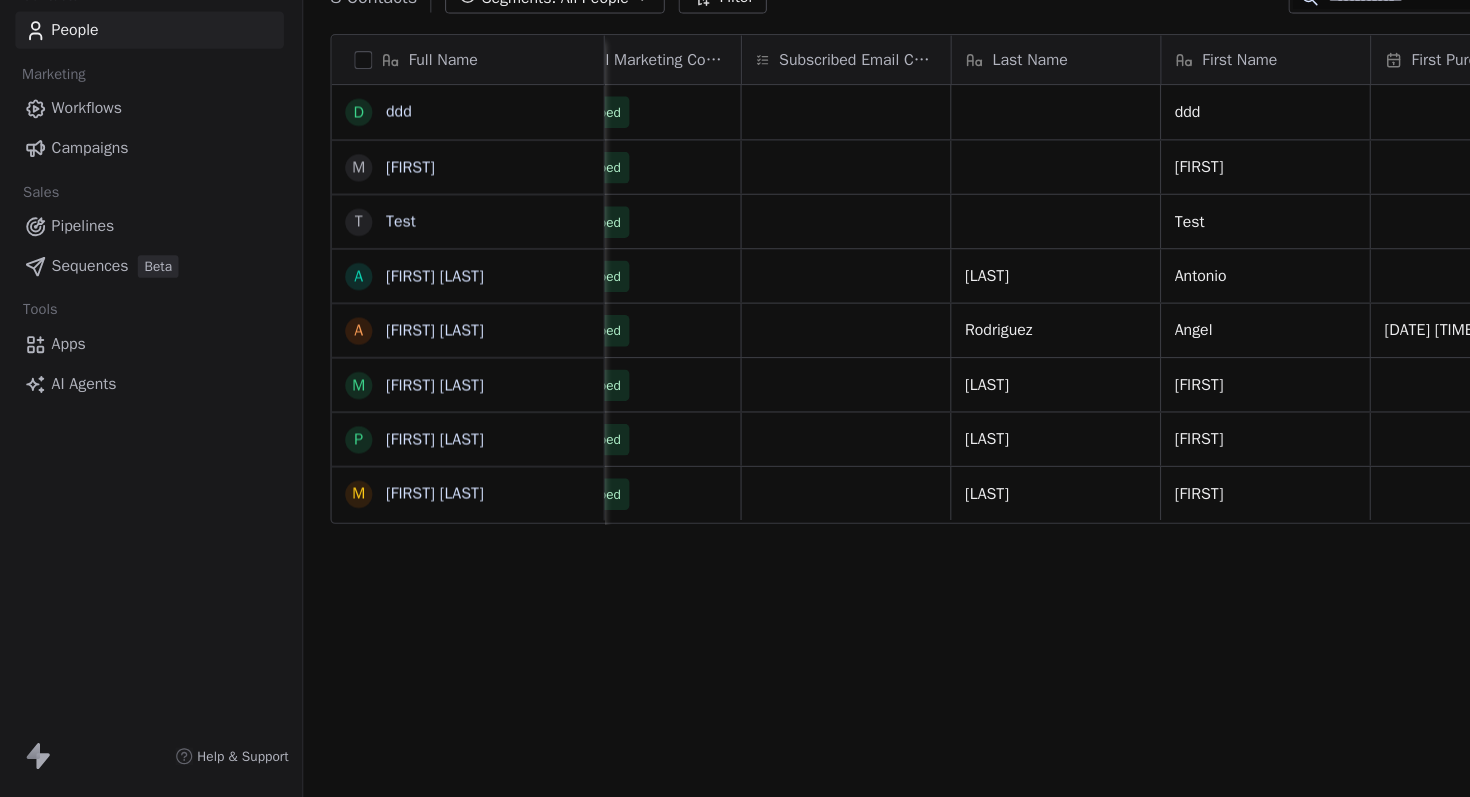 click on "Workflows" at bounding box center (134, 189) 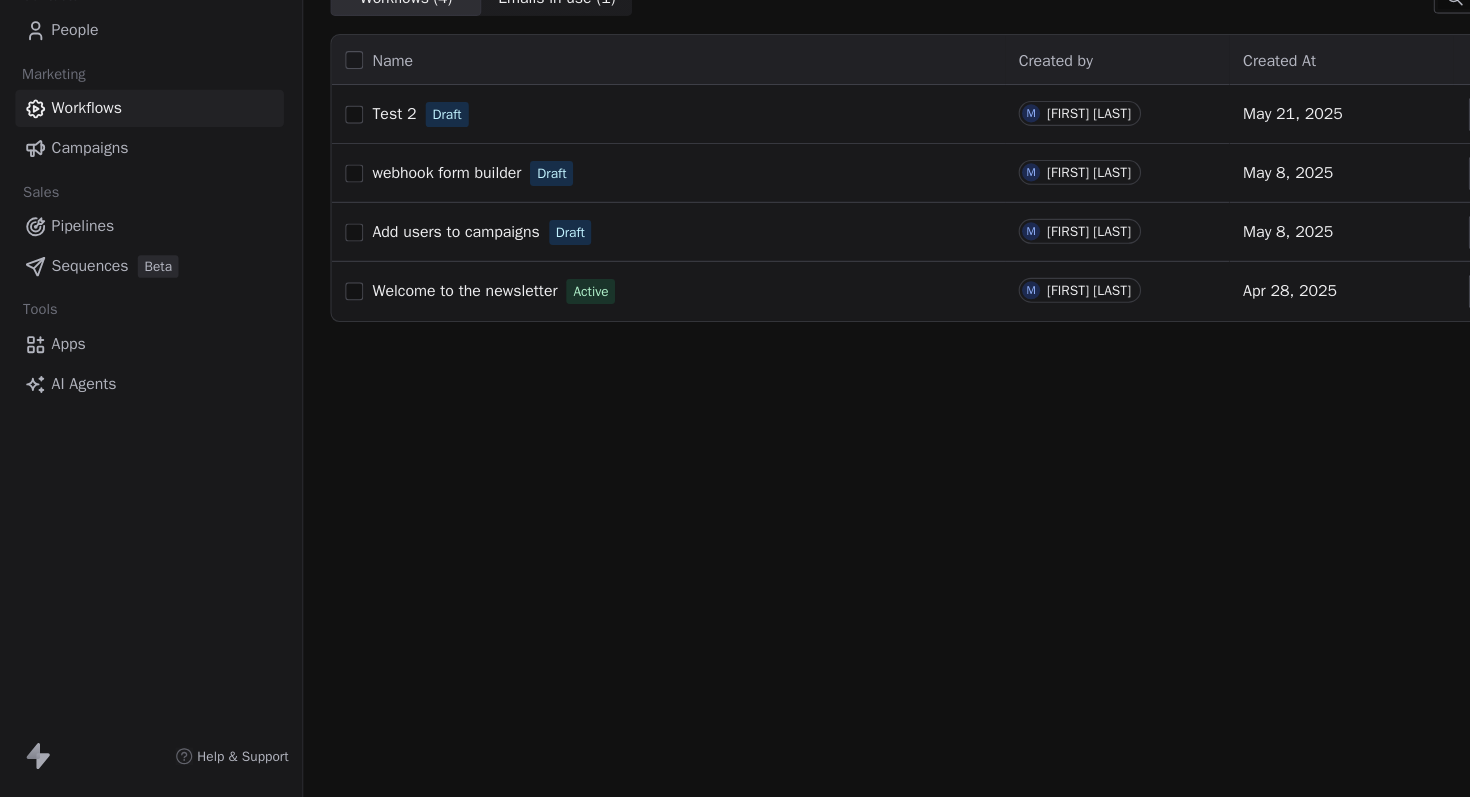 click on "Campaigns" at bounding box center [82, 224] 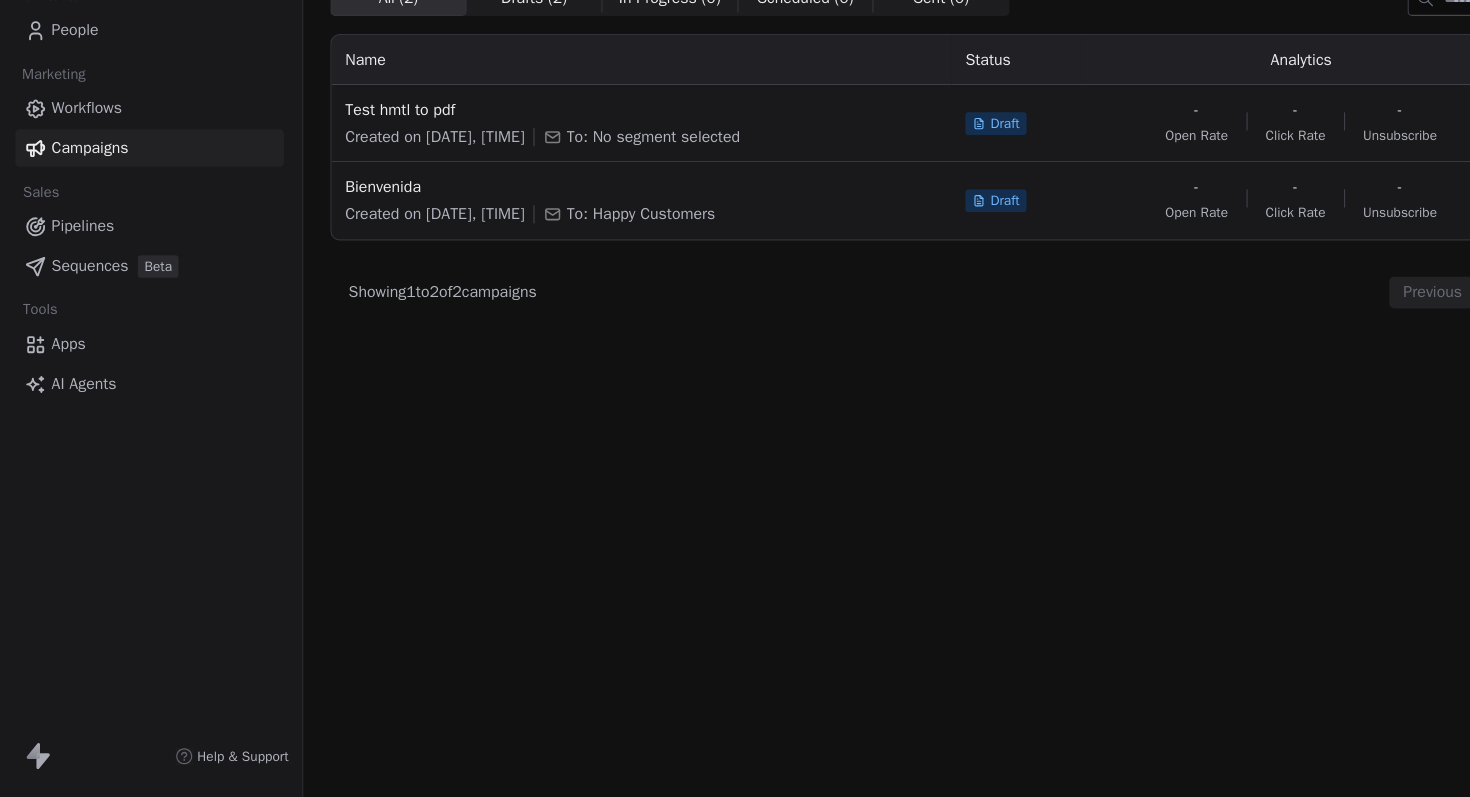 click on "Pipelines" at bounding box center (75, 293) 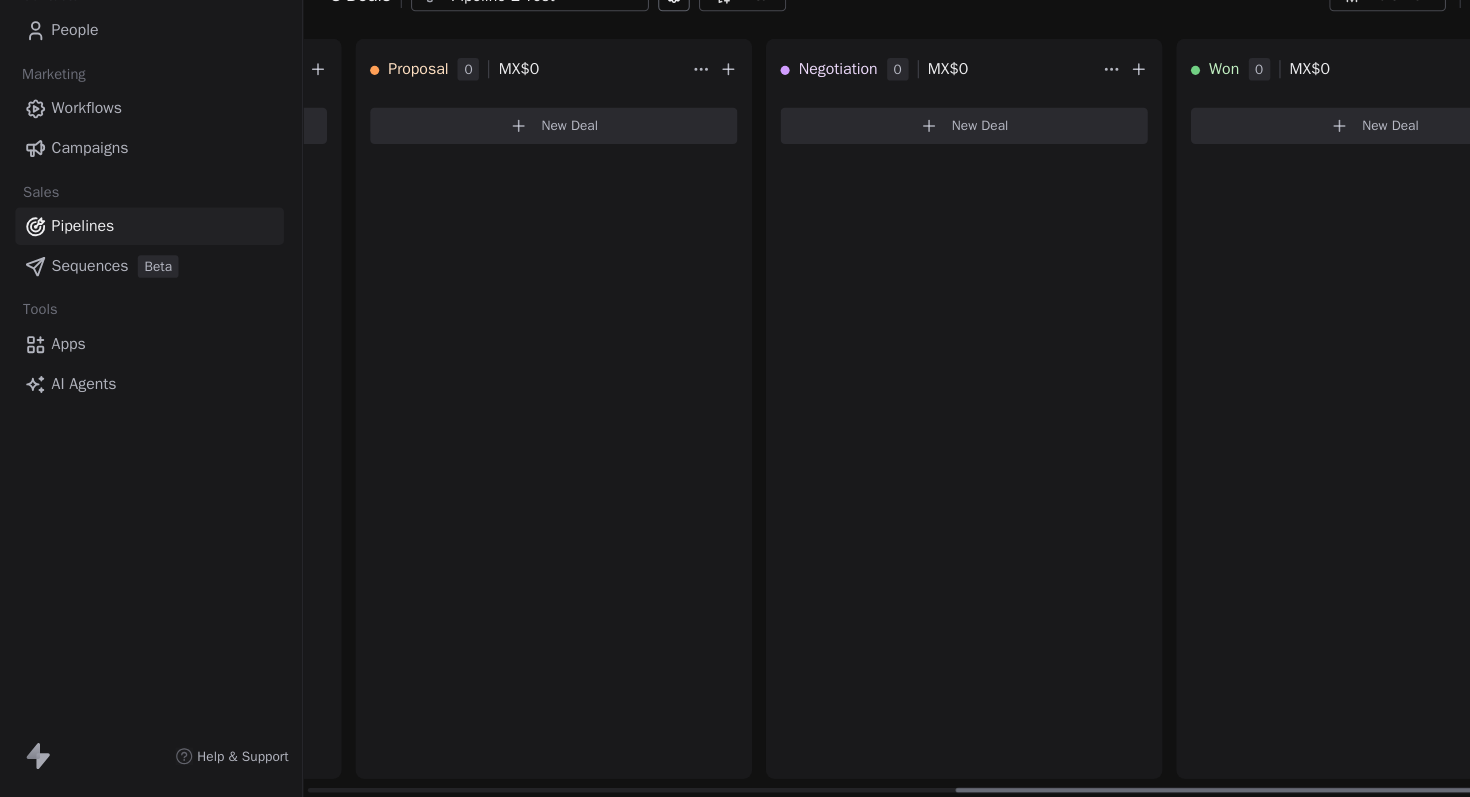 scroll, scrollTop: 0, scrollLeft: 1370, axis: horizontal 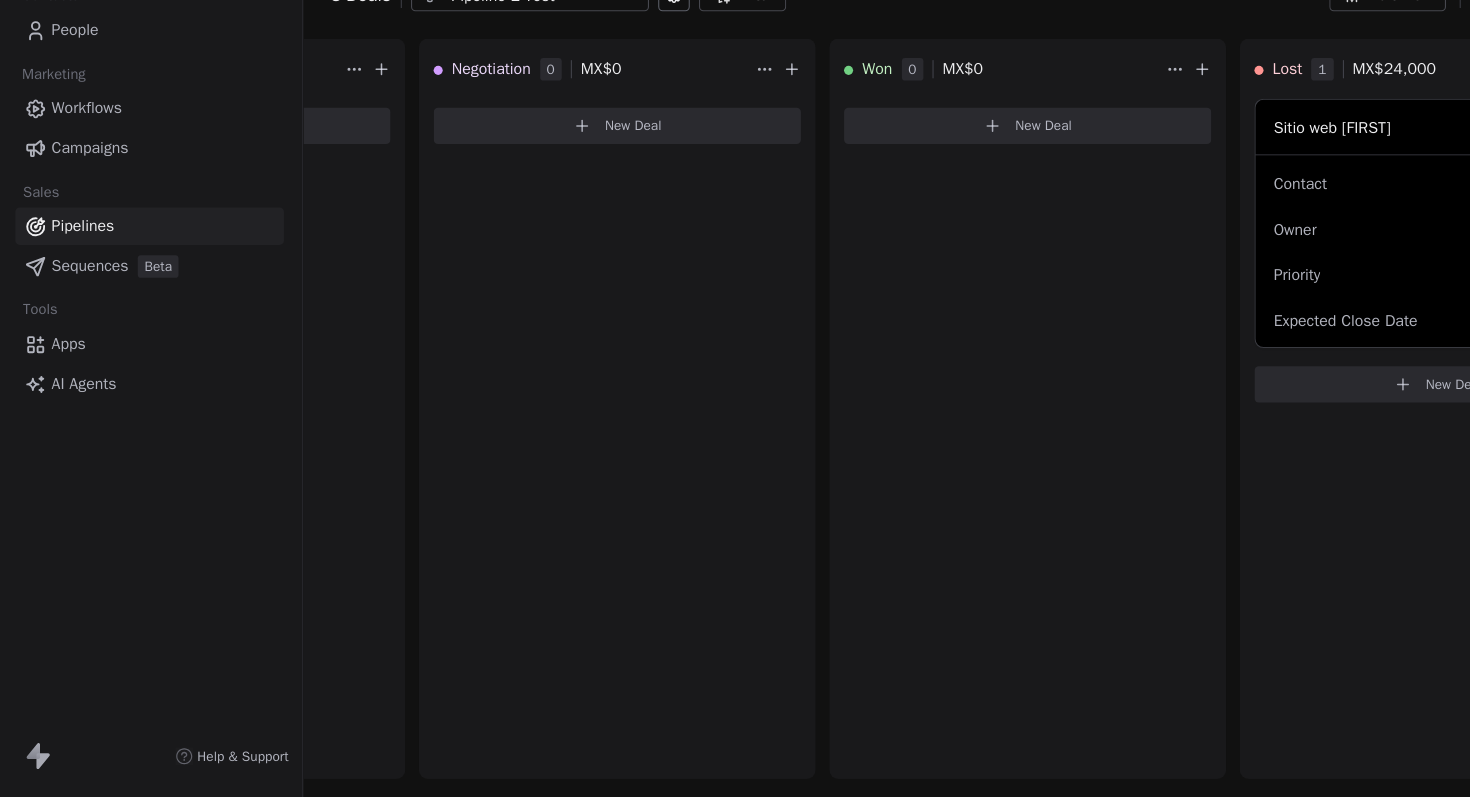 click on "Beta" at bounding box center [142, 329] 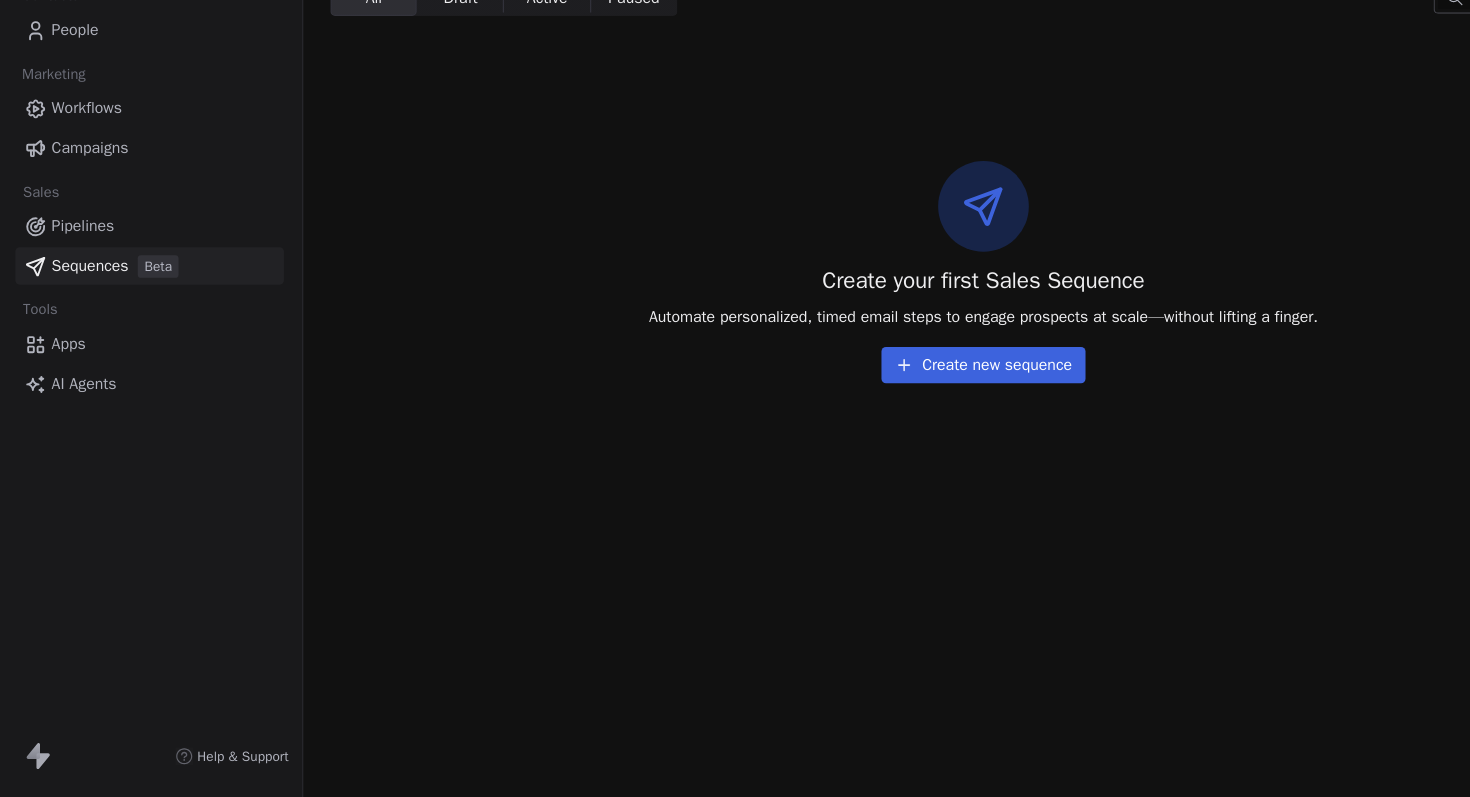click 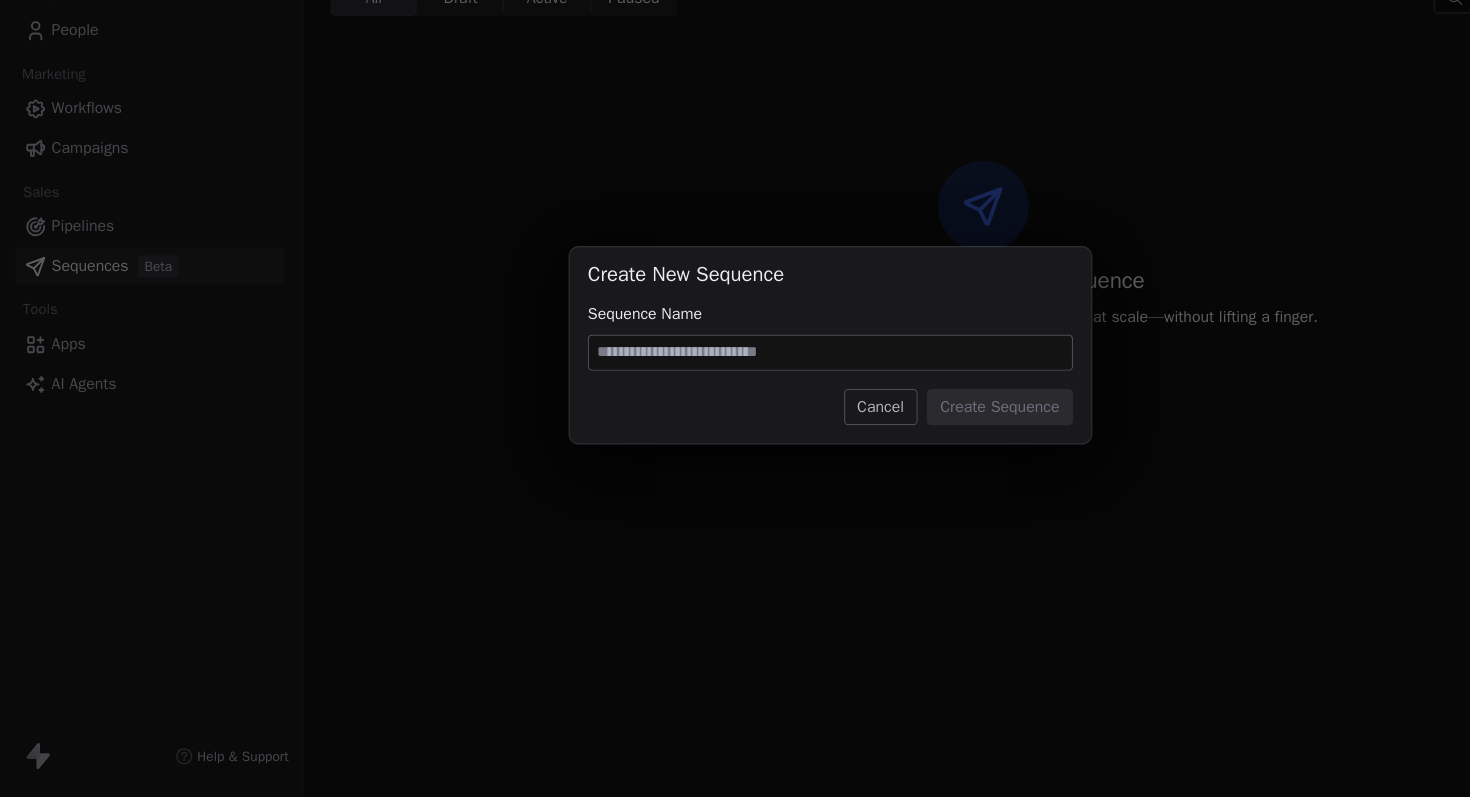 click at bounding box center (735, 405) 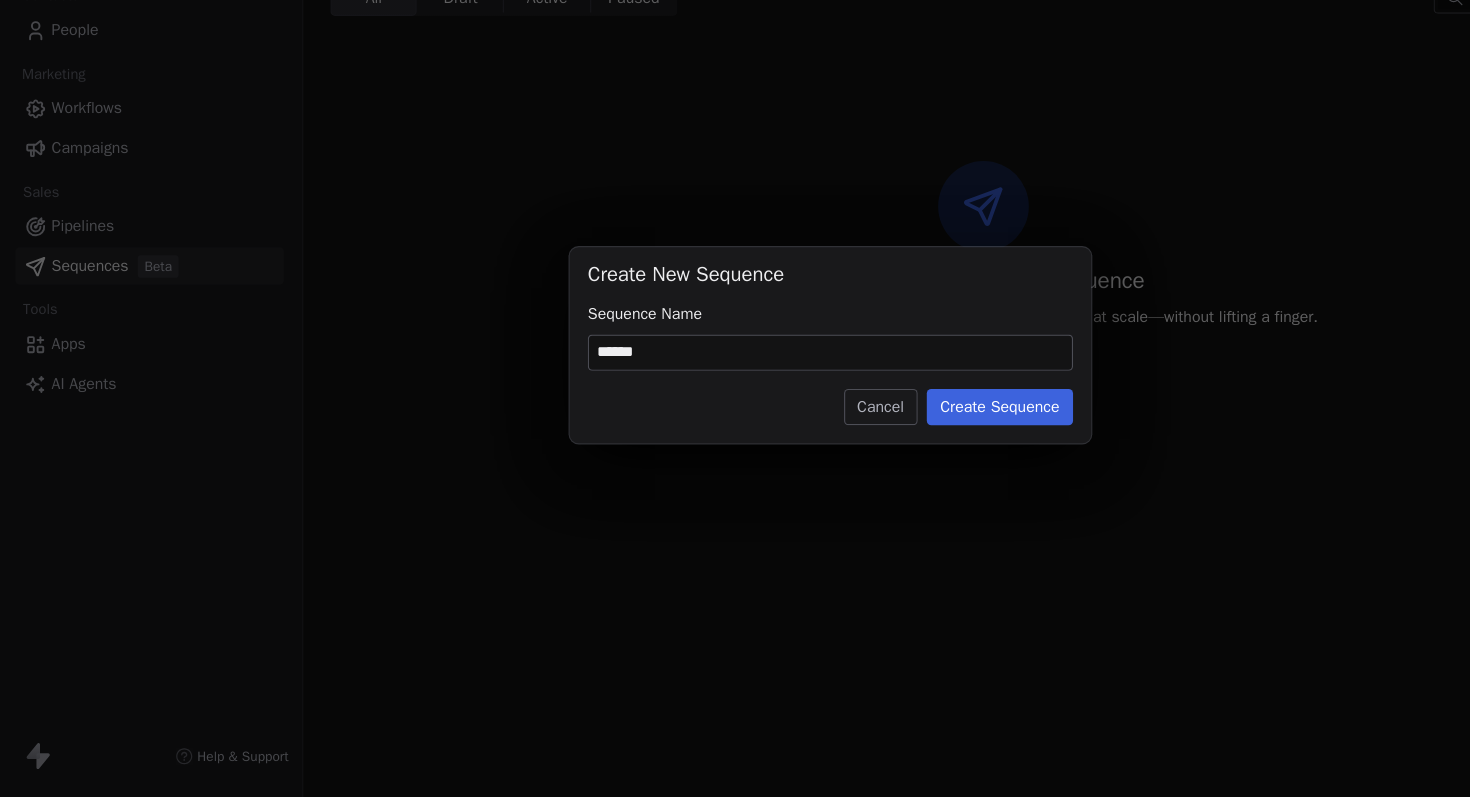 type on "******" 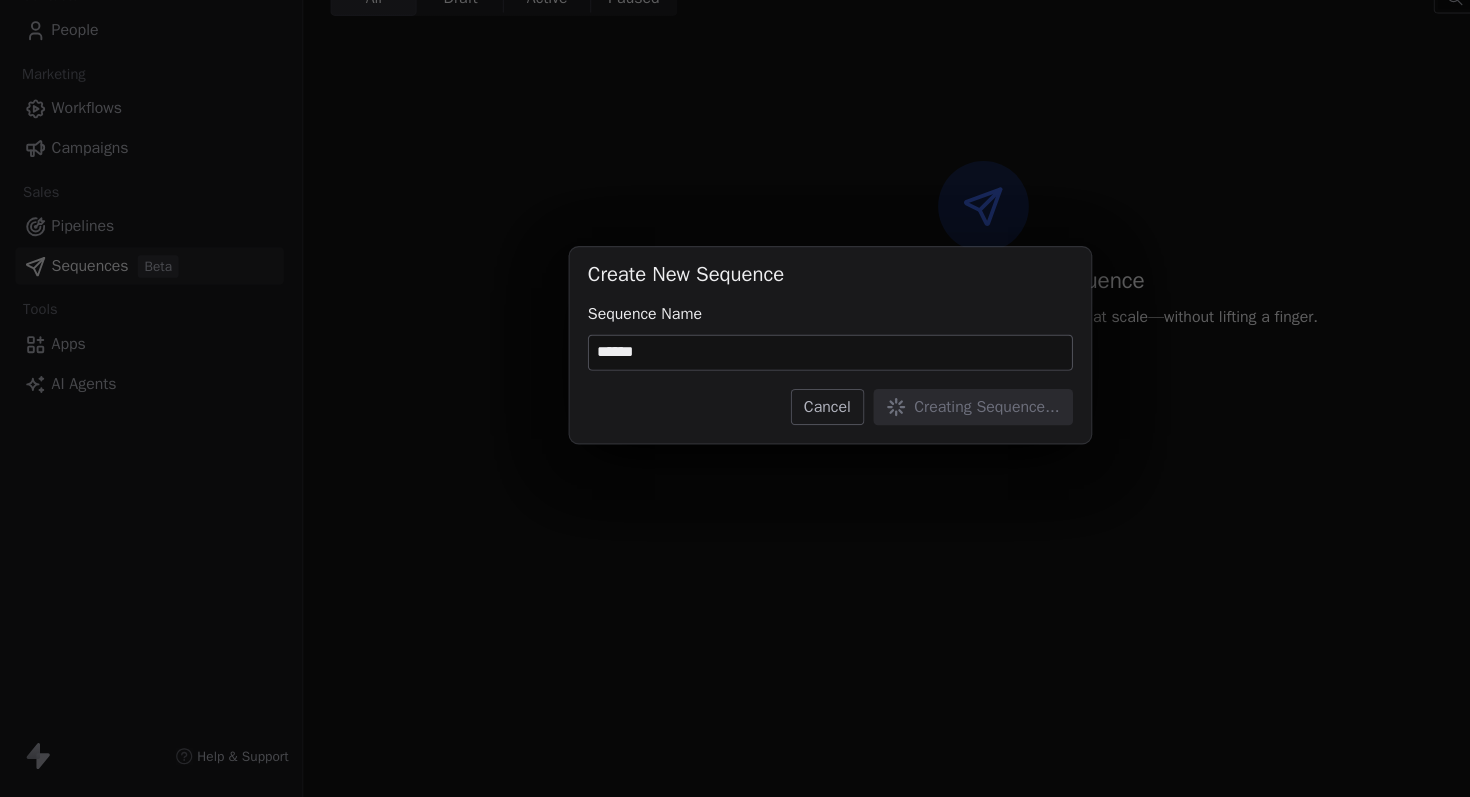 type 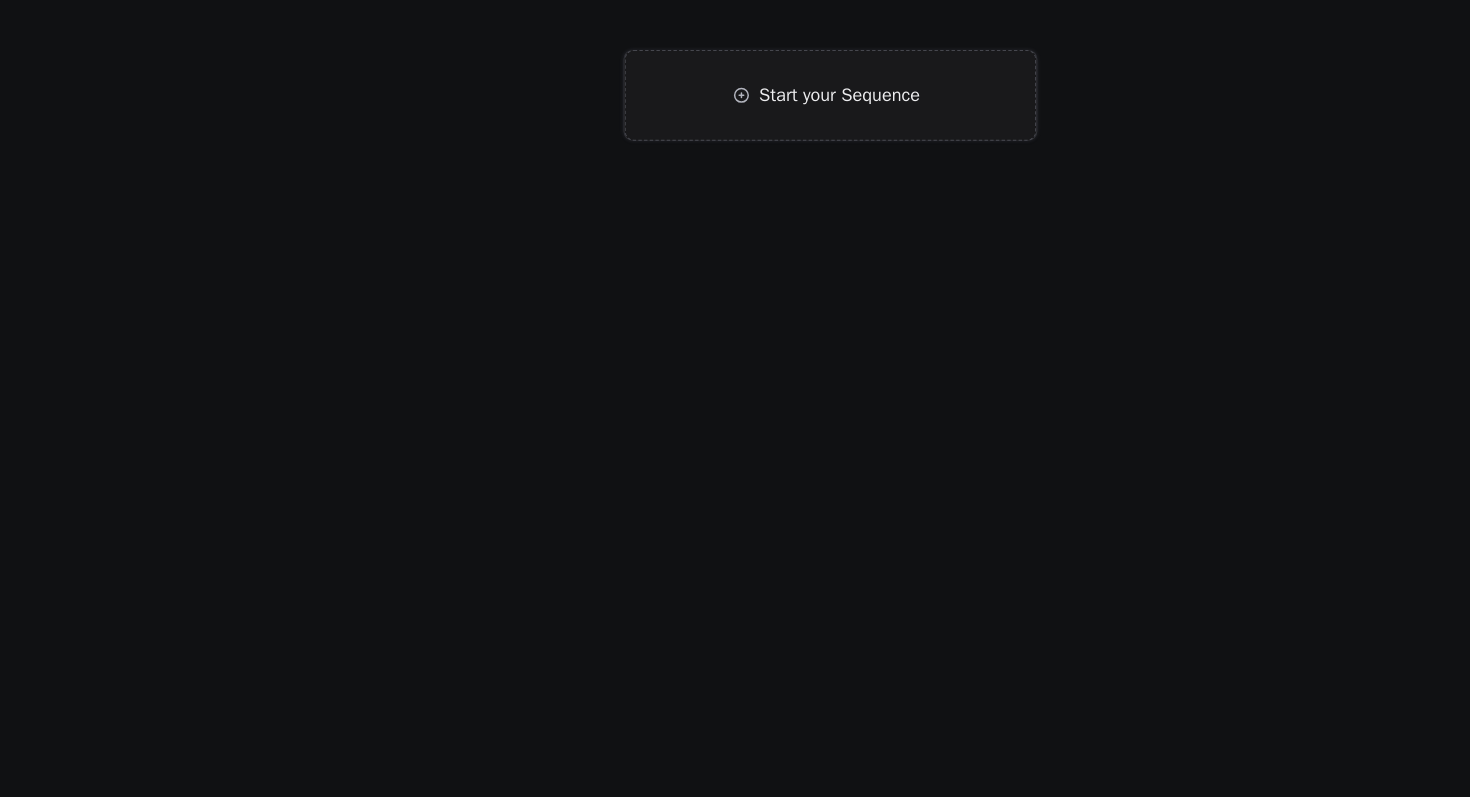 click on "Start your Sequence" at bounding box center (743, 178) 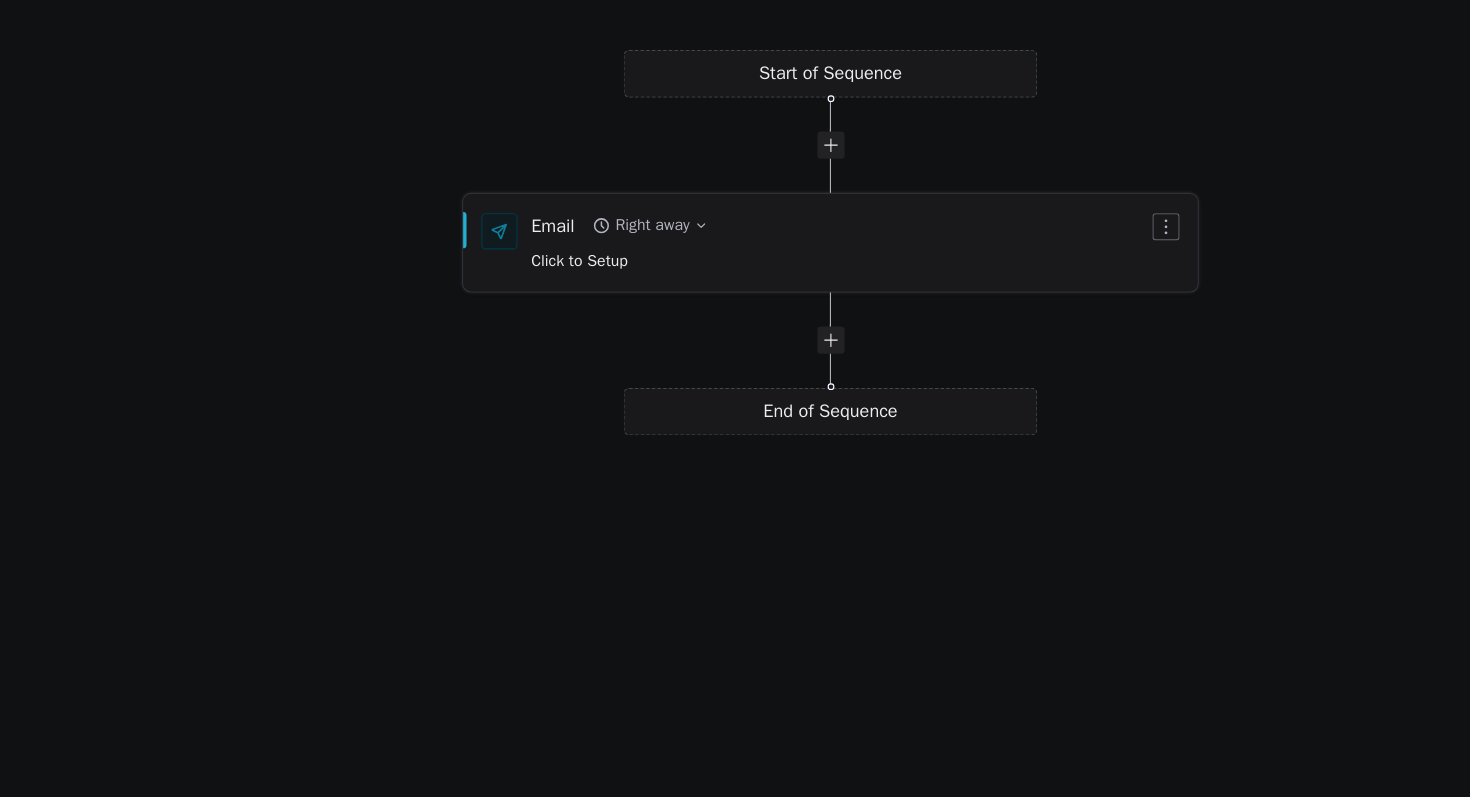 click on "Email Right away Click to Setup" at bounding box center (743, 308) 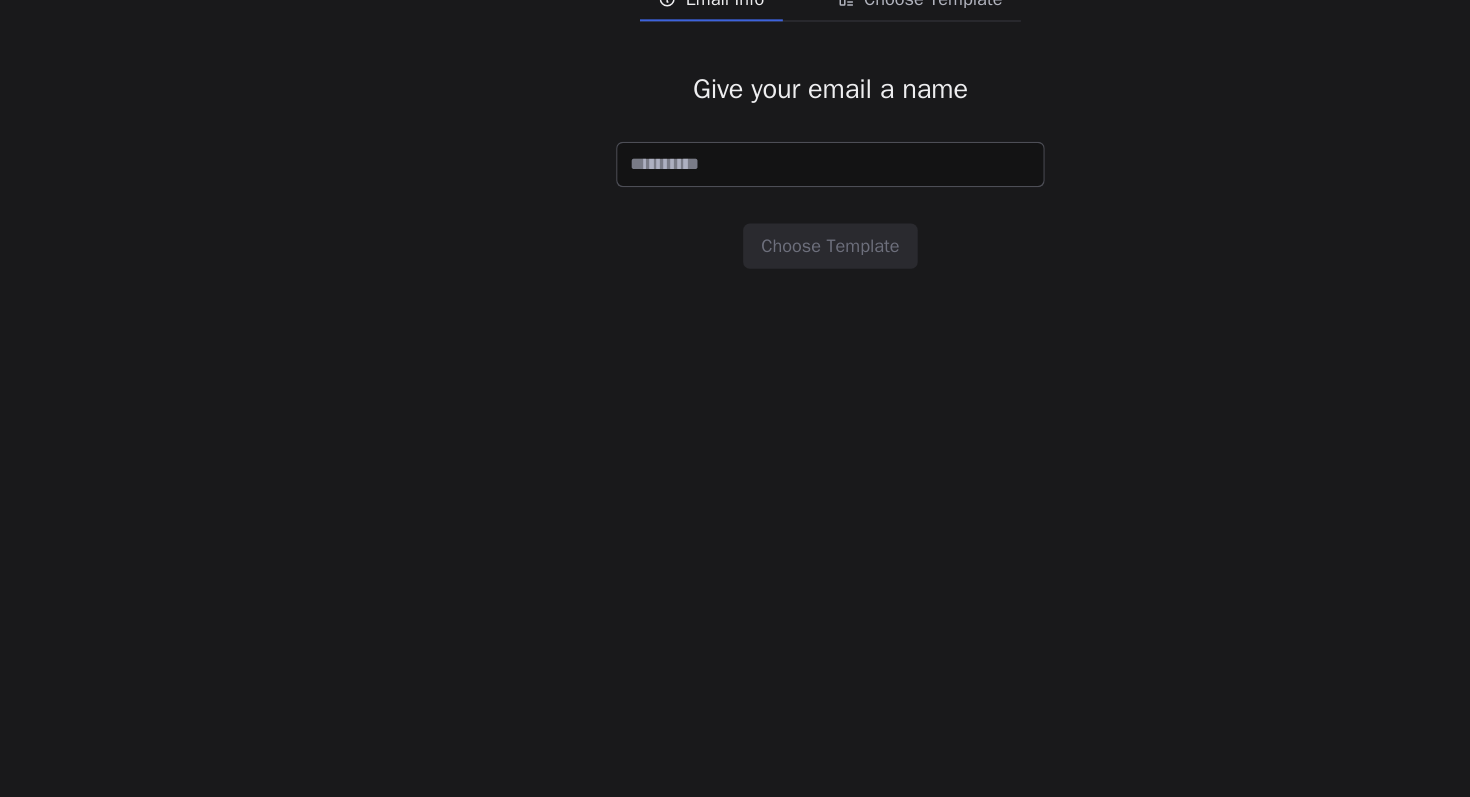 scroll, scrollTop: 0, scrollLeft: 0, axis: both 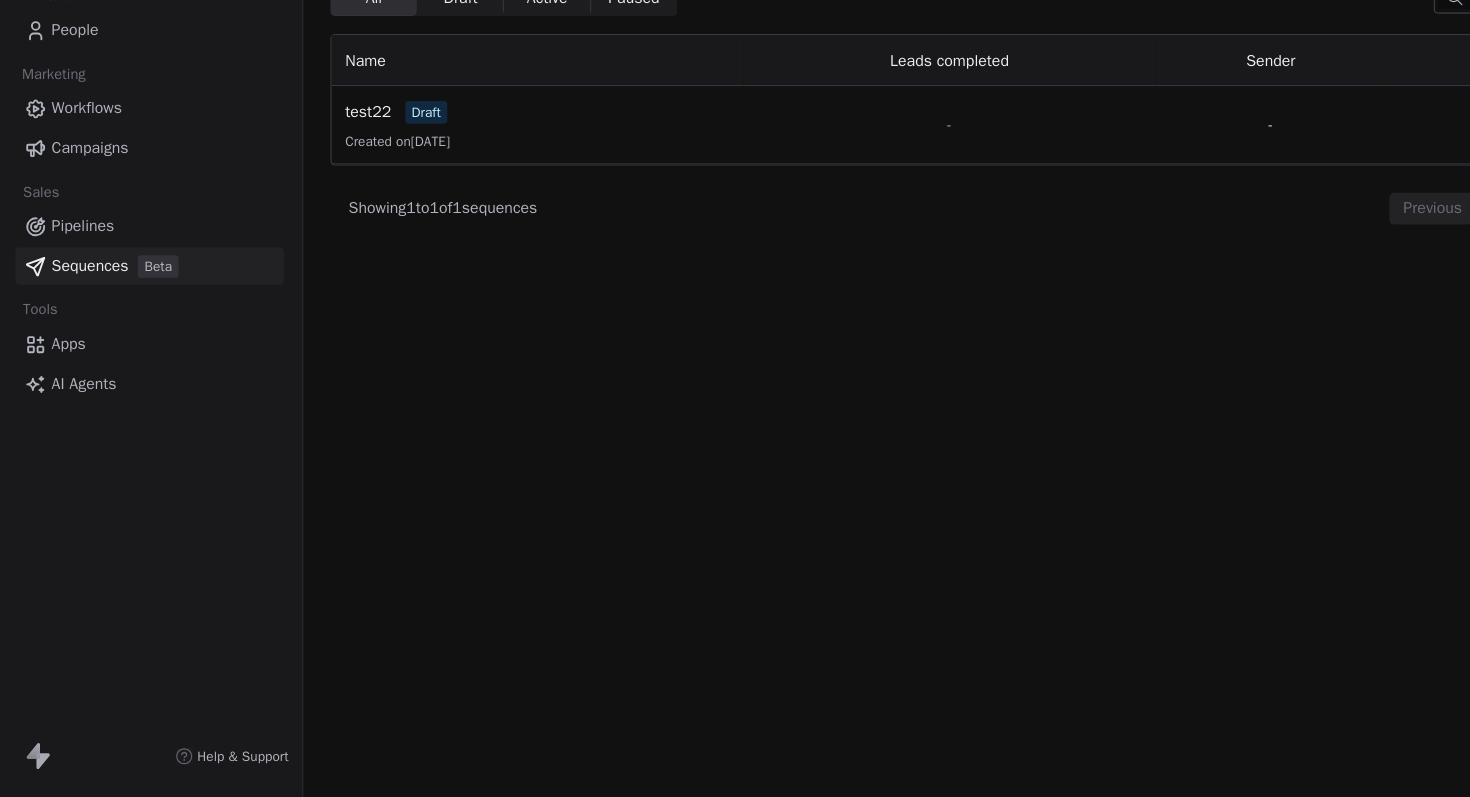 click on "Created on  03 ago 2025" at bounding box center [353, 219] 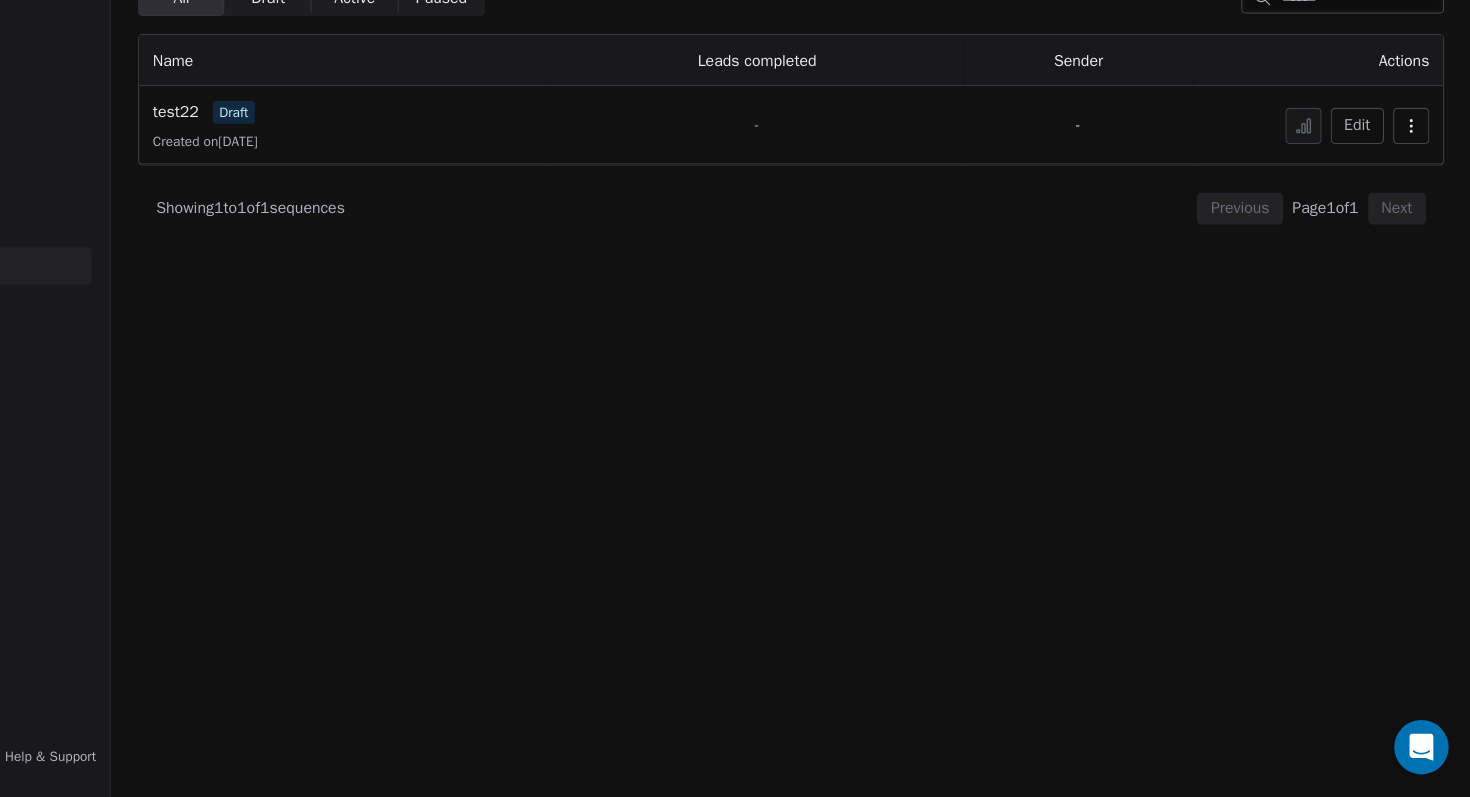 scroll, scrollTop: 0, scrollLeft: 0, axis: both 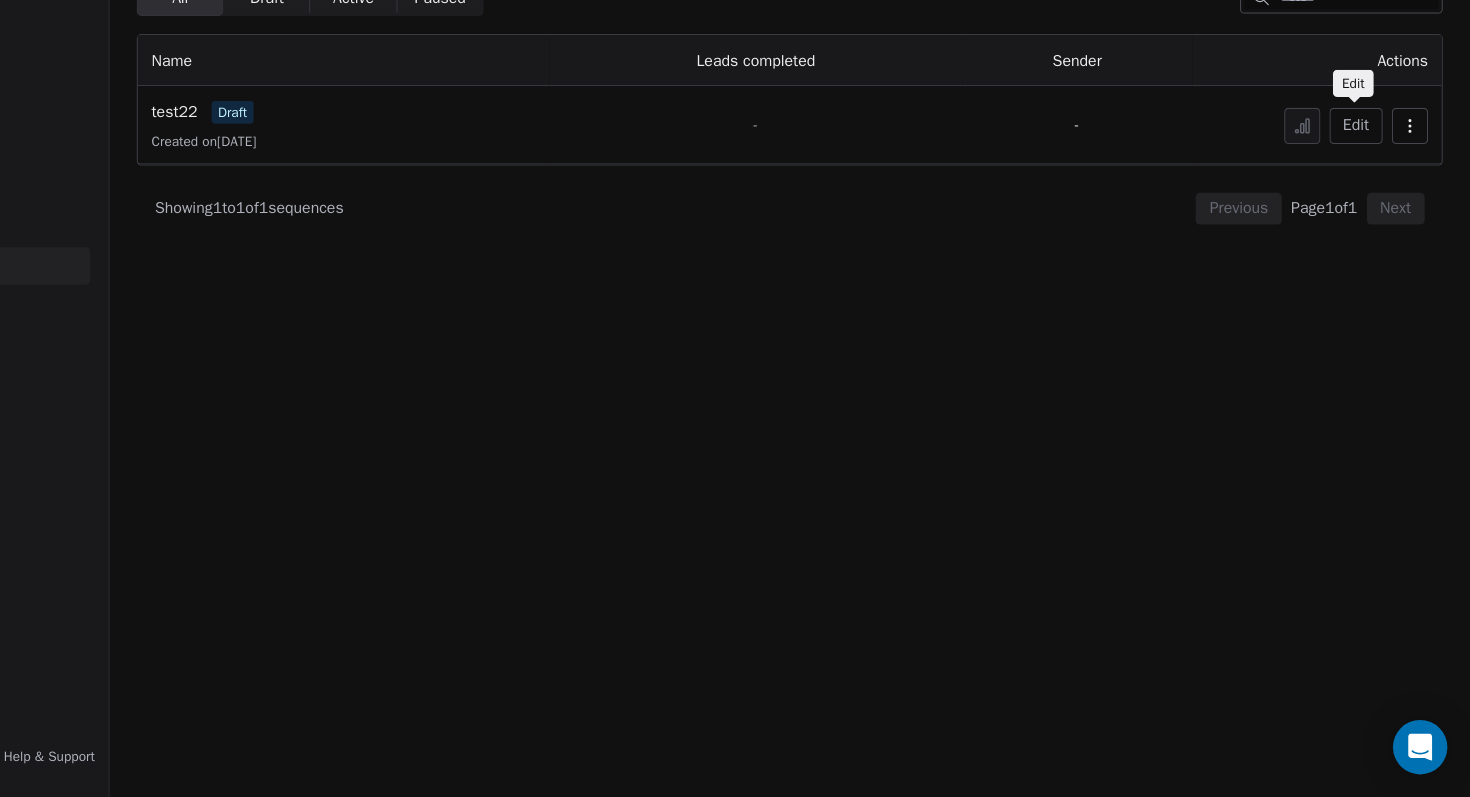 click on "Edit" at bounding box center [1369, 205] 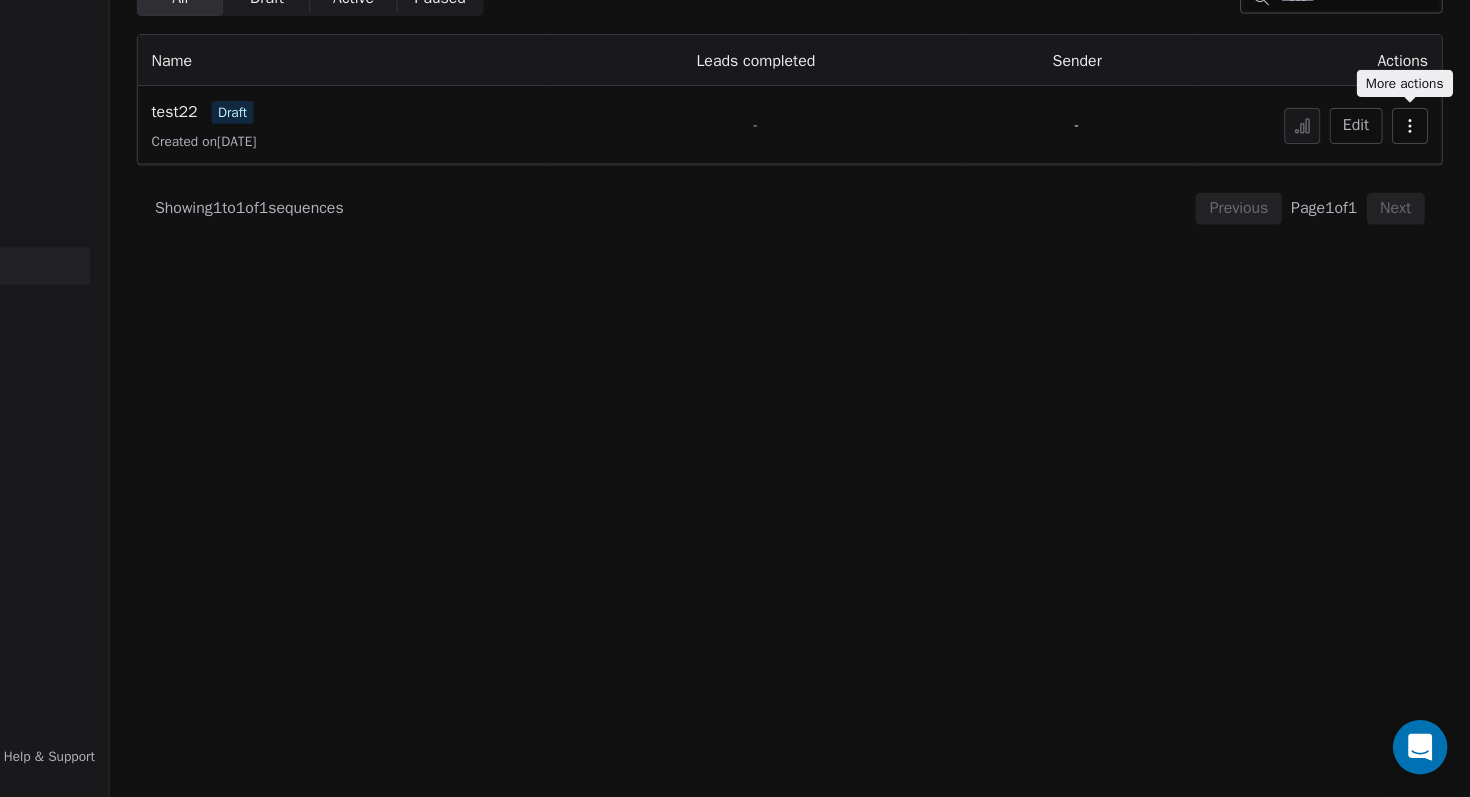 click 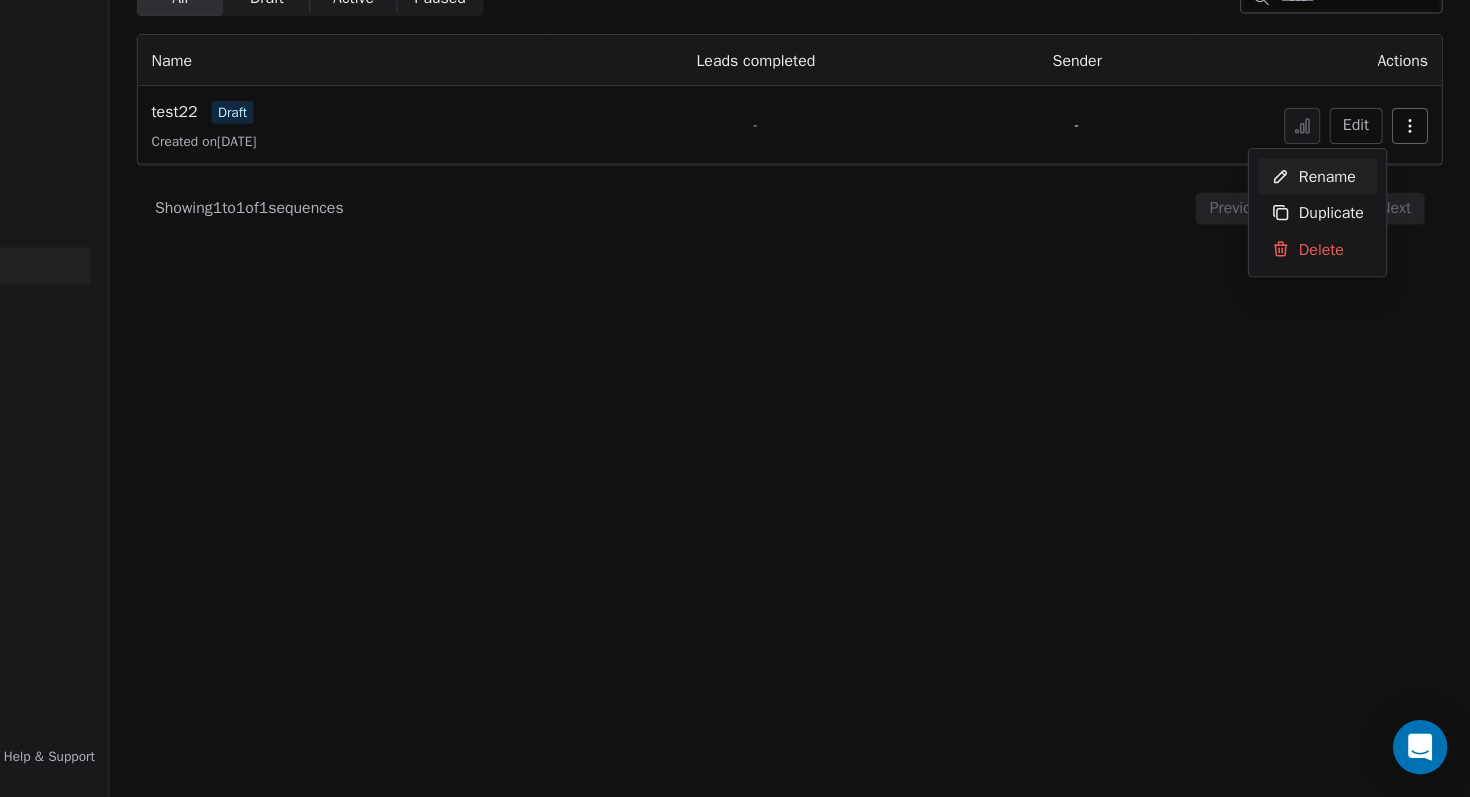 scroll, scrollTop: 0, scrollLeft: 0, axis: both 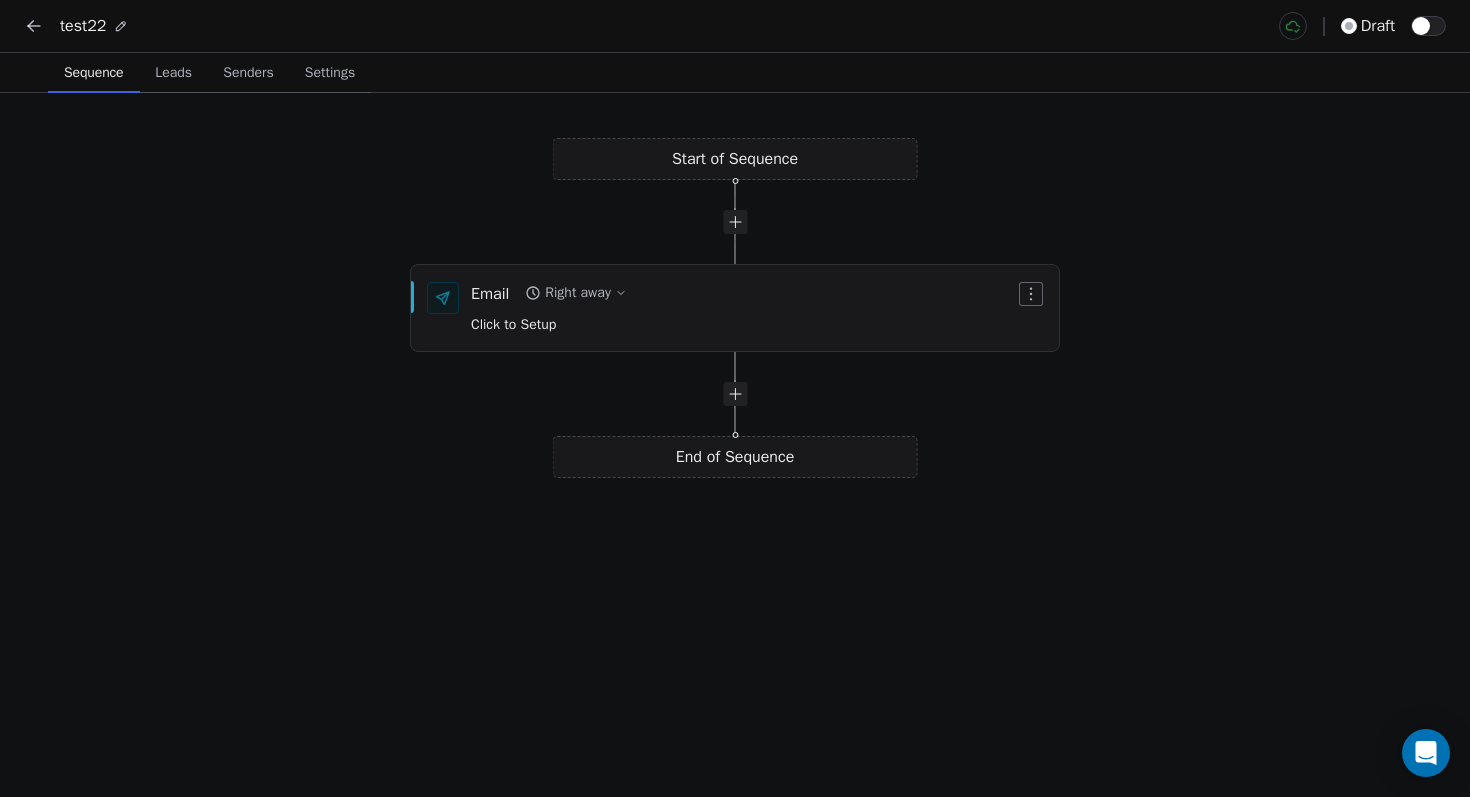 click on "Leads Leads" at bounding box center [174, 73] 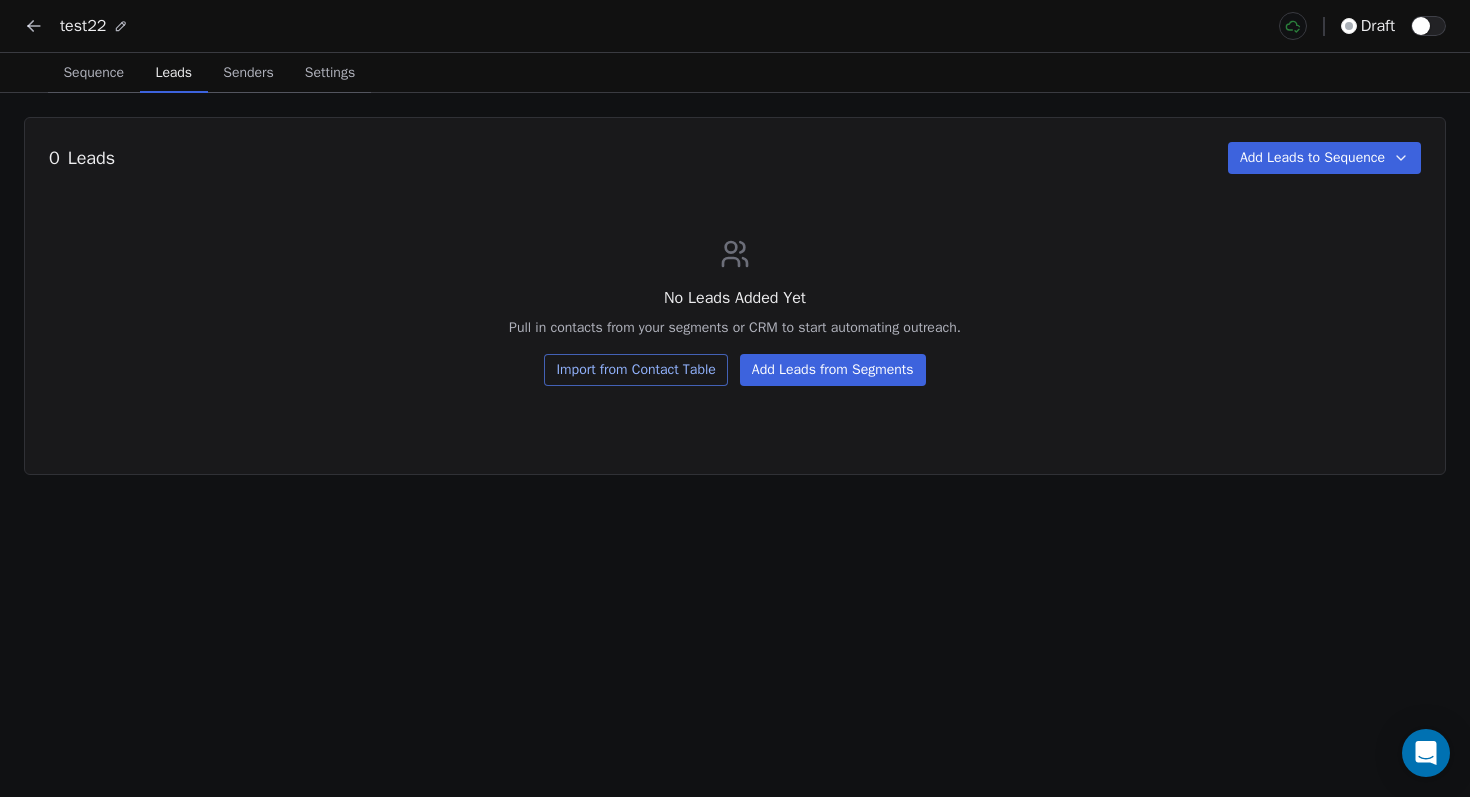 click on "Senders" at bounding box center (248, 73) 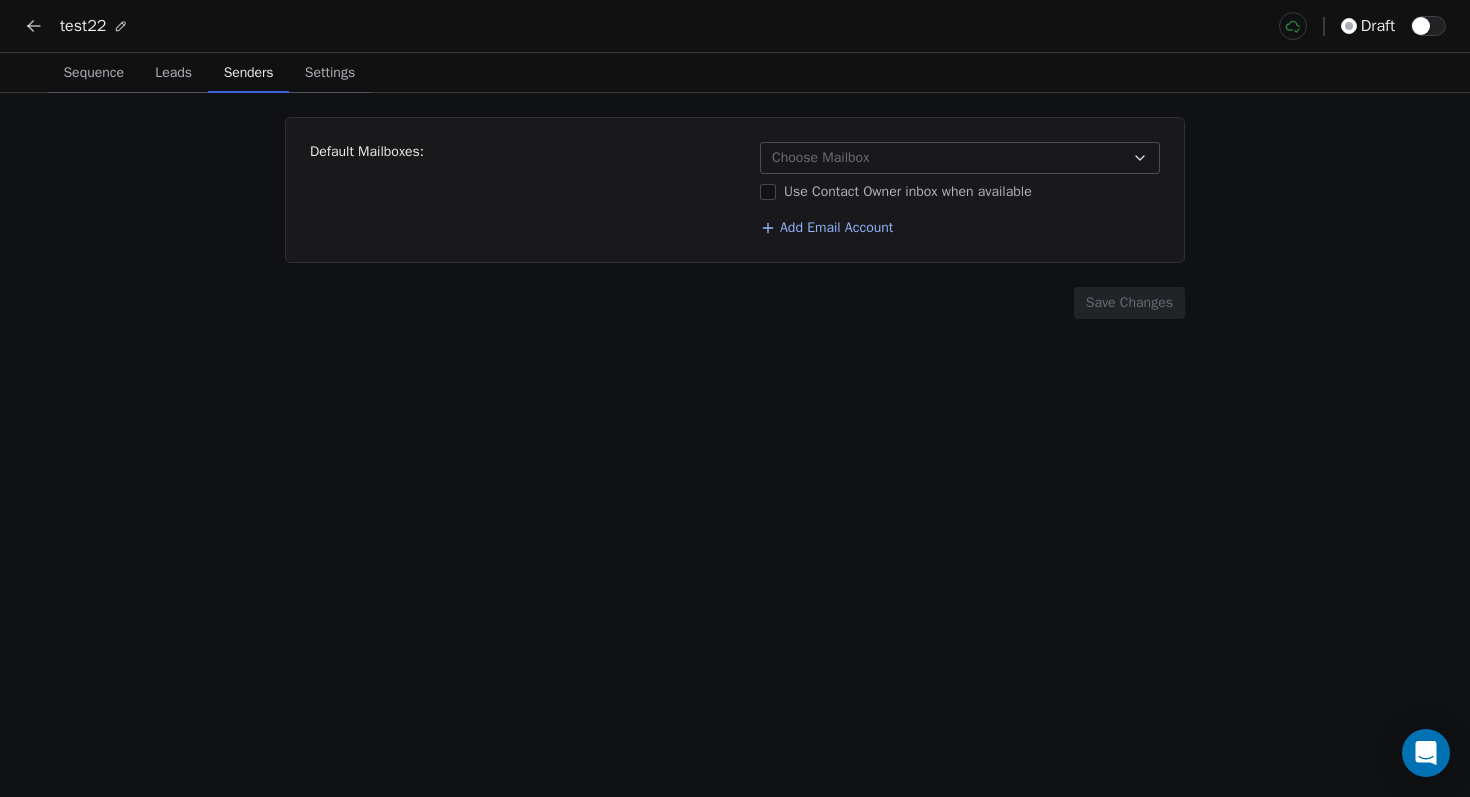 click on "Choose Mailbox" at bounding box center [820, 158] 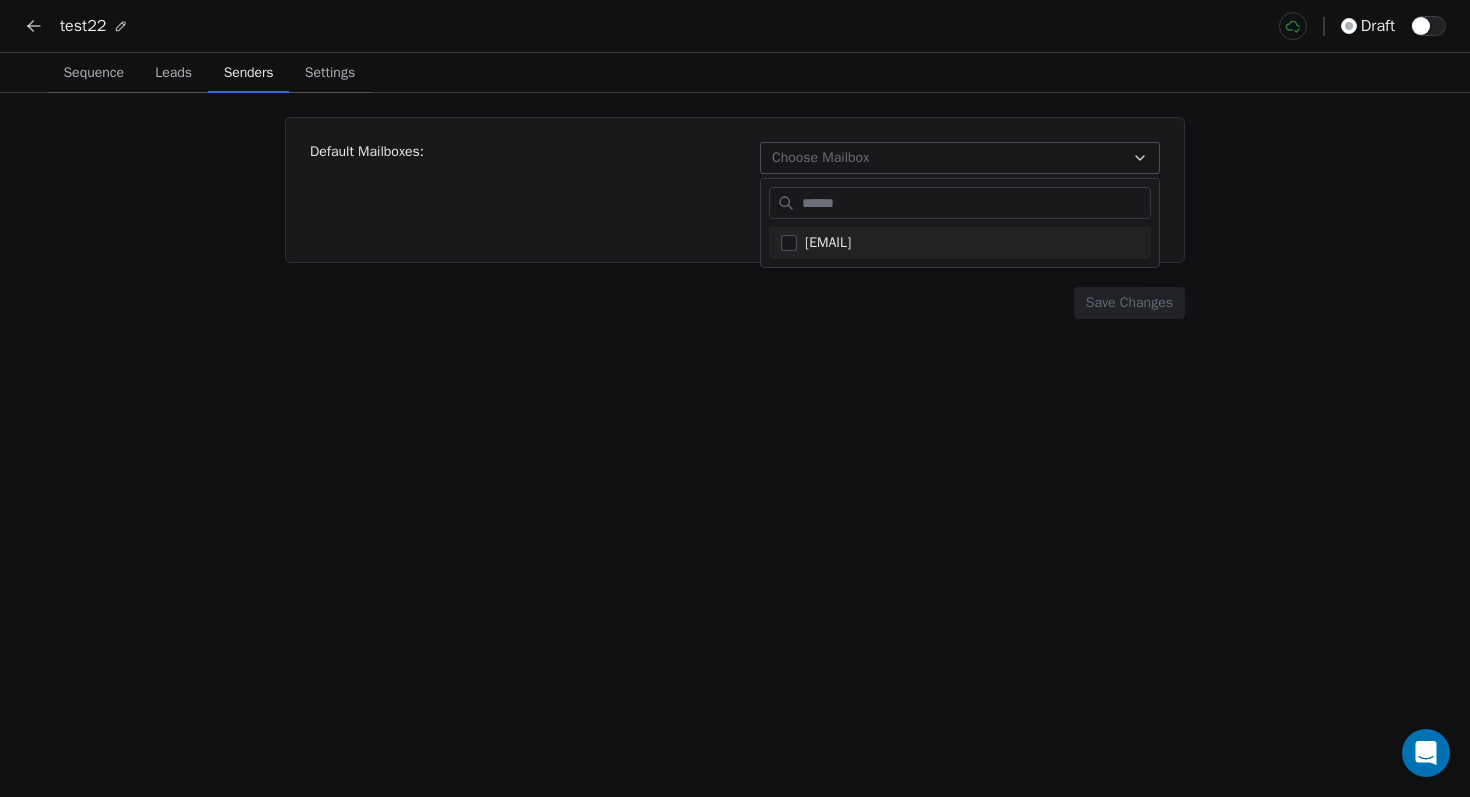 click on "test22 draft Sequence Sequence Leads Leads Senders Senders Settings Settings Default Mailboxes: Choose Mailbox Use Contact Owner inbox when available Add Email Account Save Changes
hola@capibot.ai" at bounding box center [735, 398] 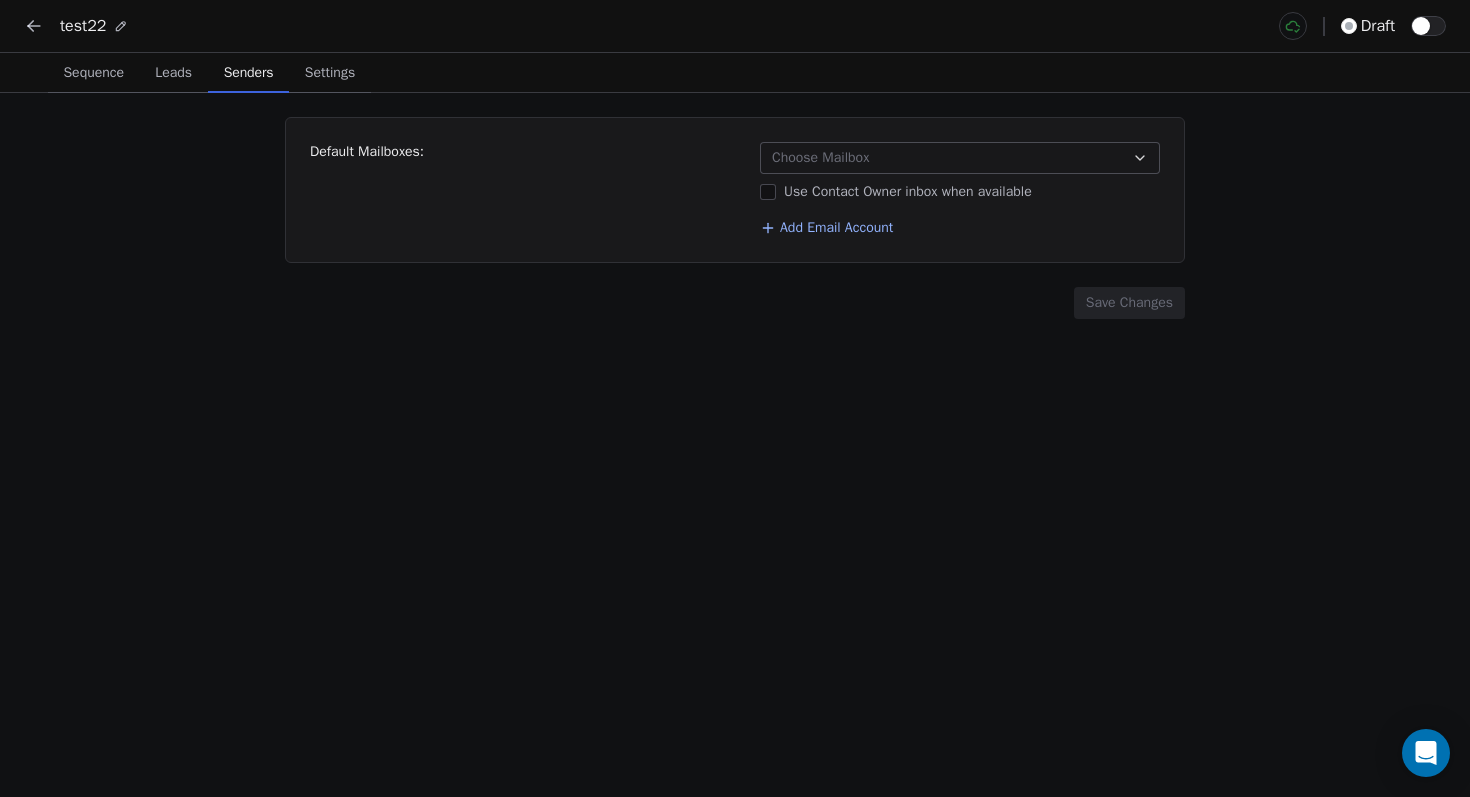 click on "Settings" at bounding box center [330, 73] 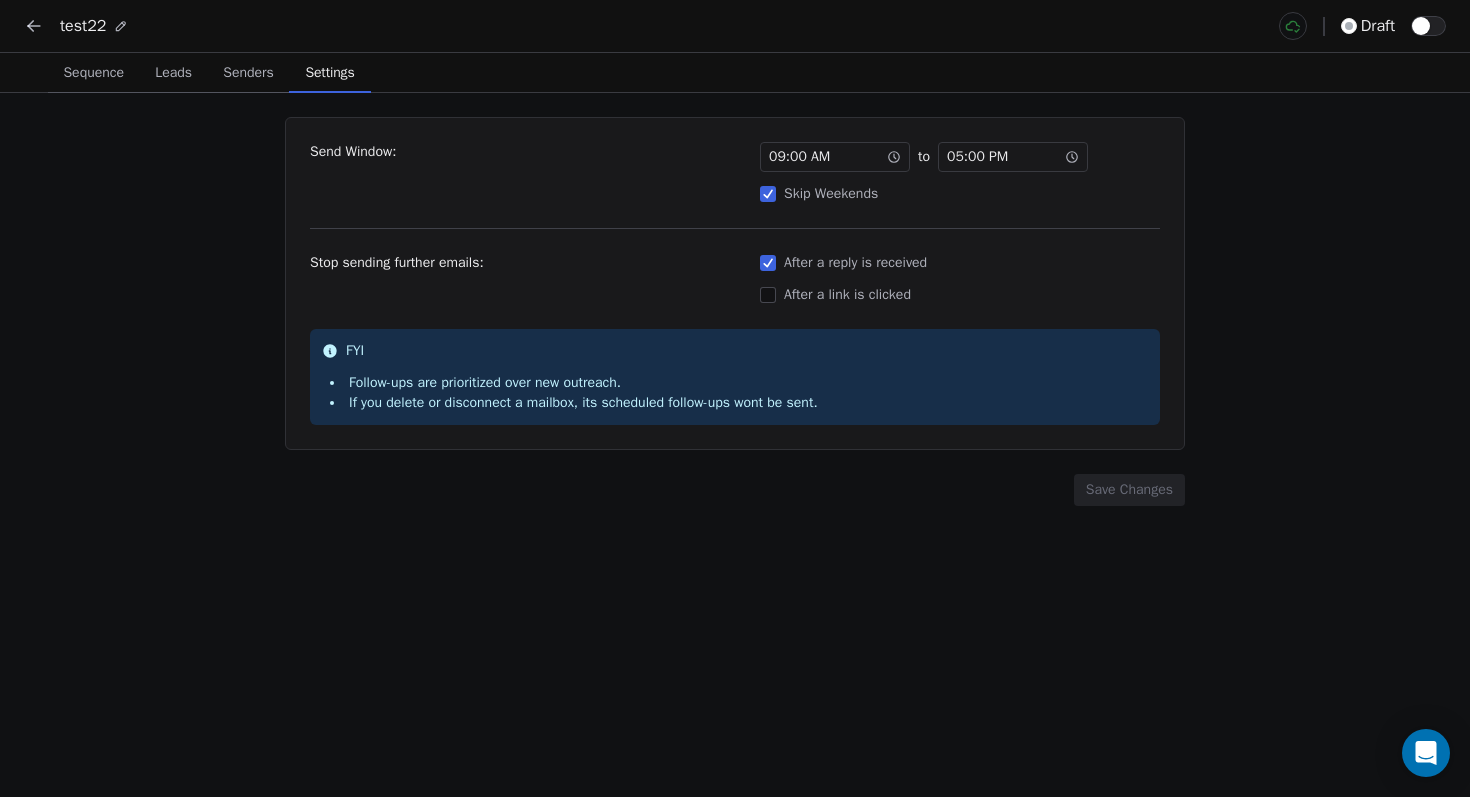 click on "Sequence" at bounding box center (93, 73) 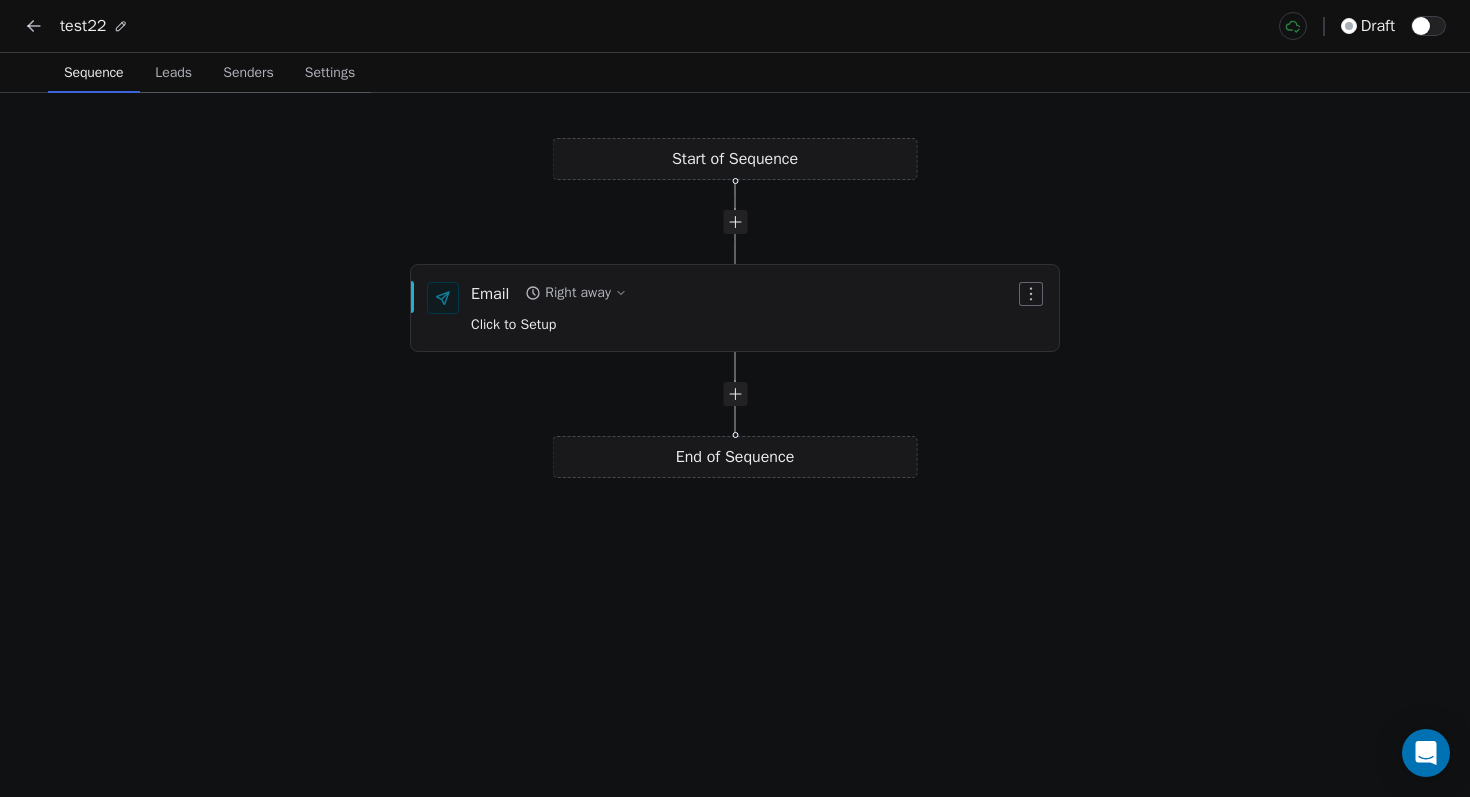 click 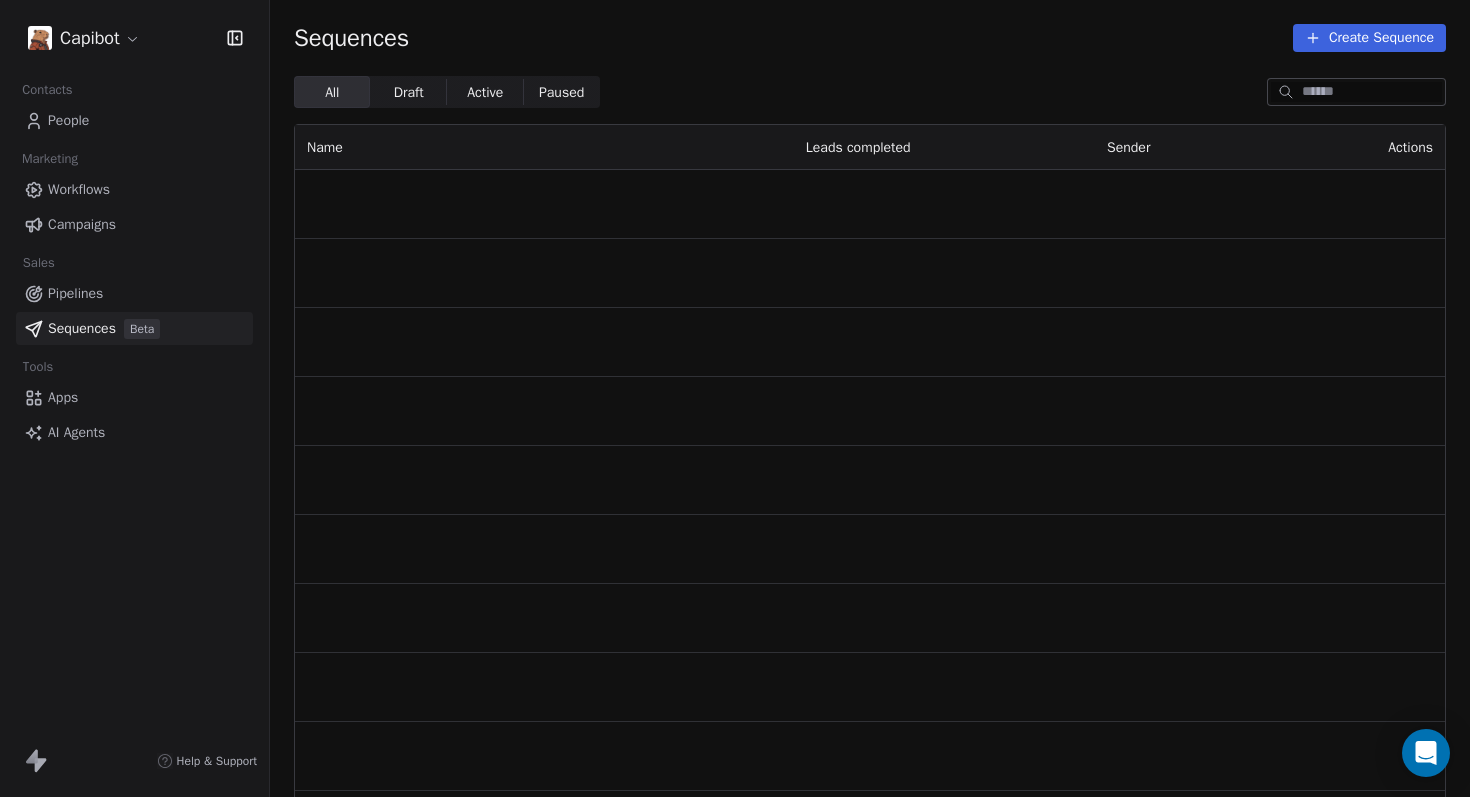 click on "Apps" at bounding box center (63, 397) 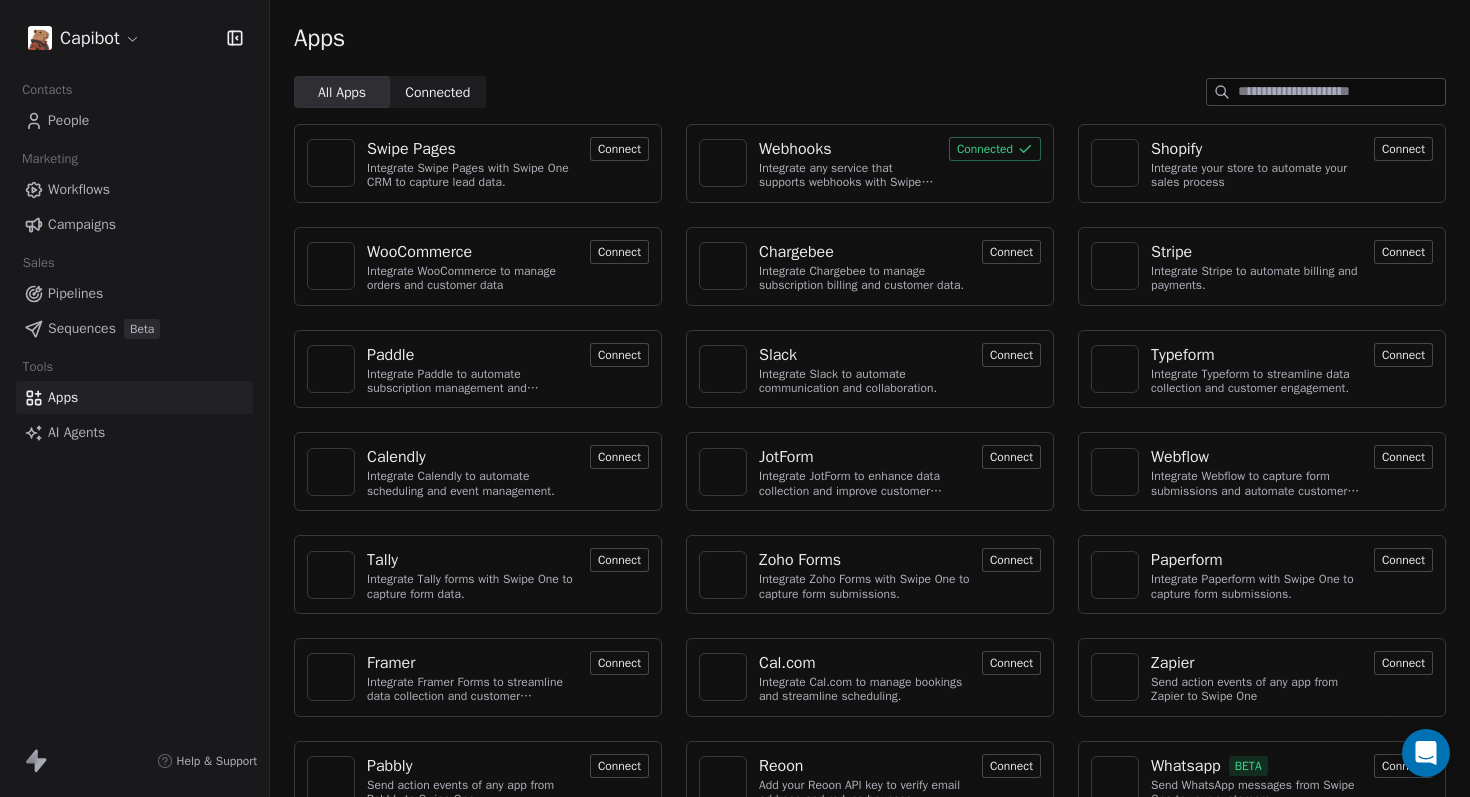 scroll, scrollTop: 38, scrollLeft: 0, axis: vertical 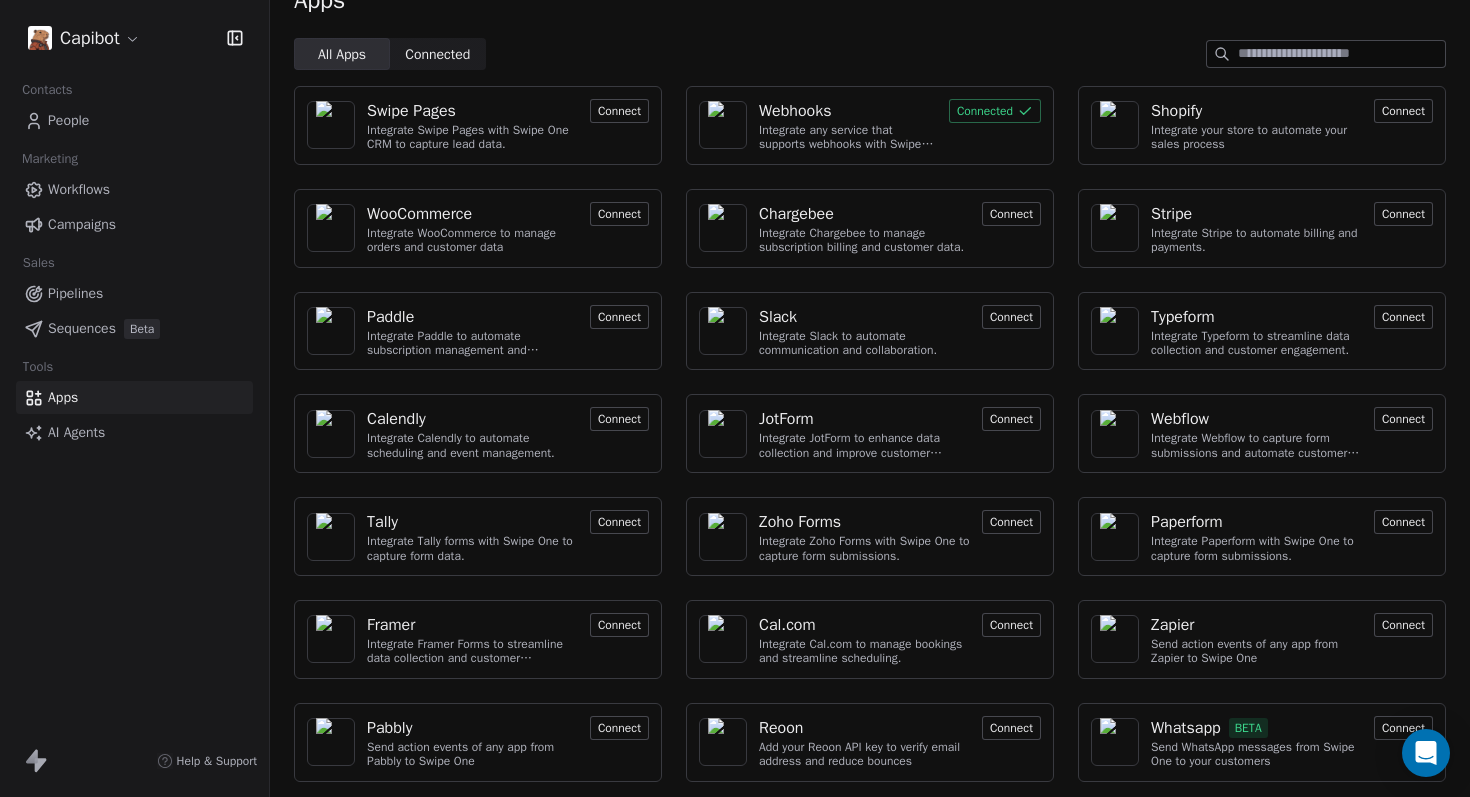 click on "Connected Connected" at bounding box center [438, 54] 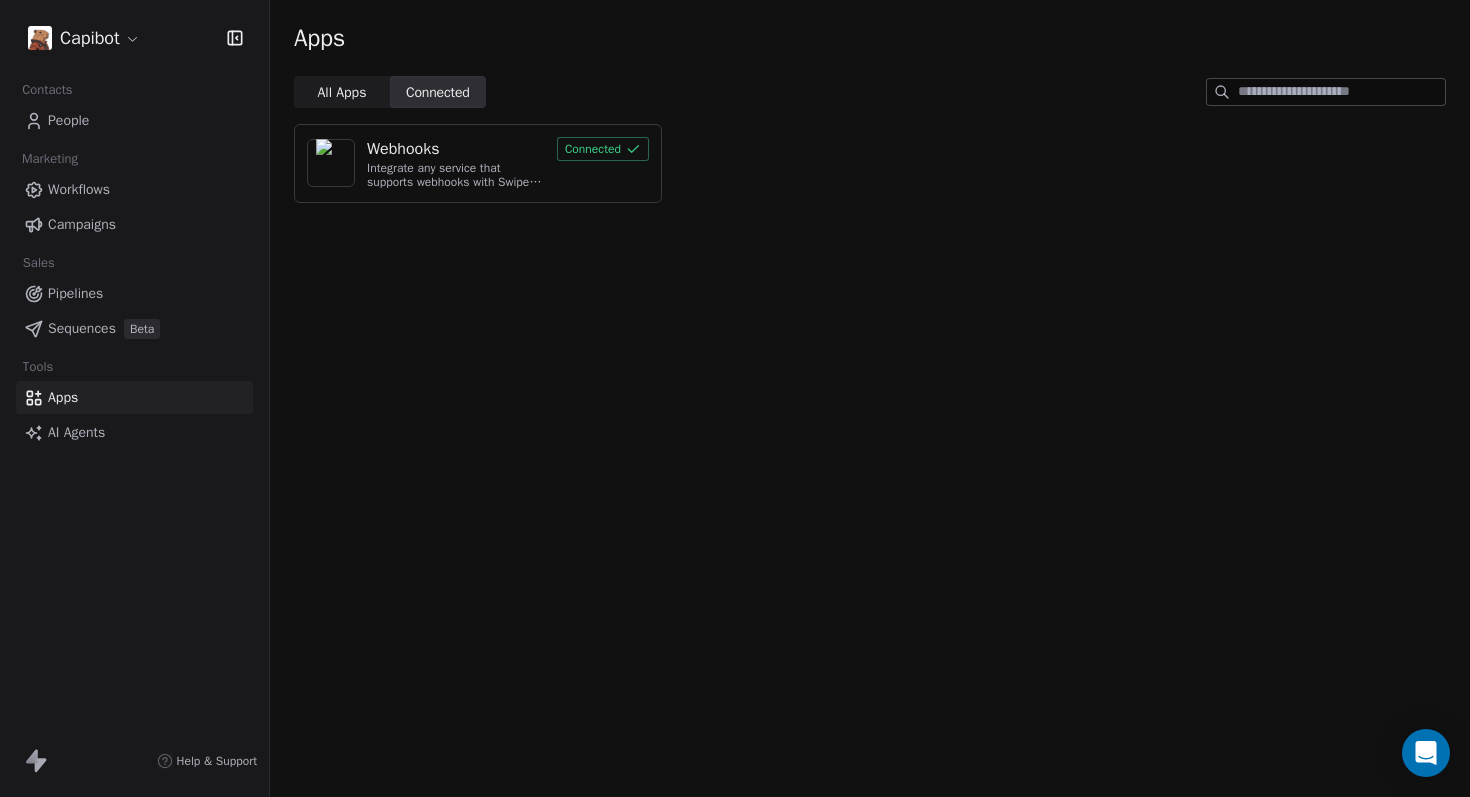 scroll, scrollTop: 0, scrollLeft: 0, axis: both 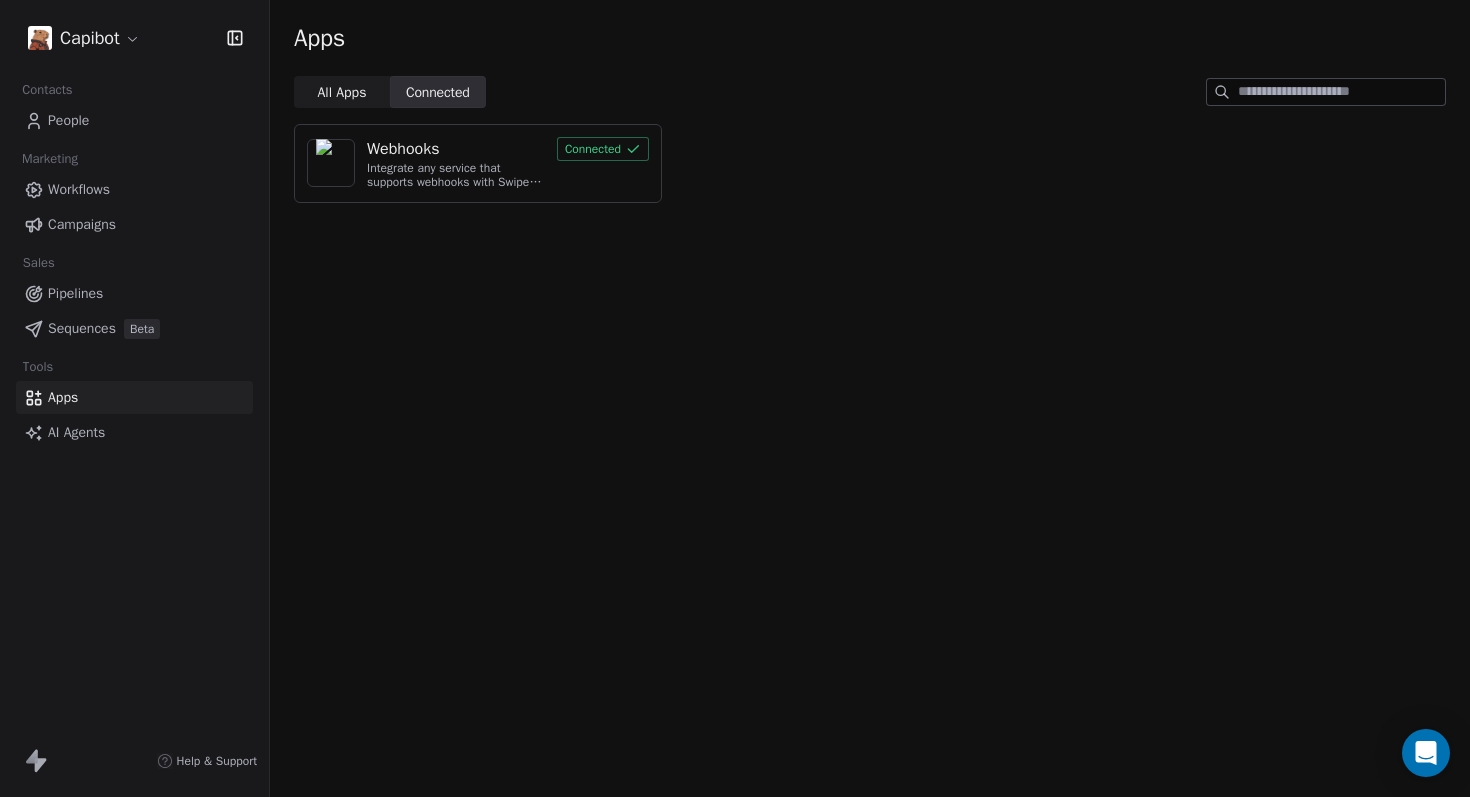 click on "All Apps All Apps" at bounding box center [342, 92] 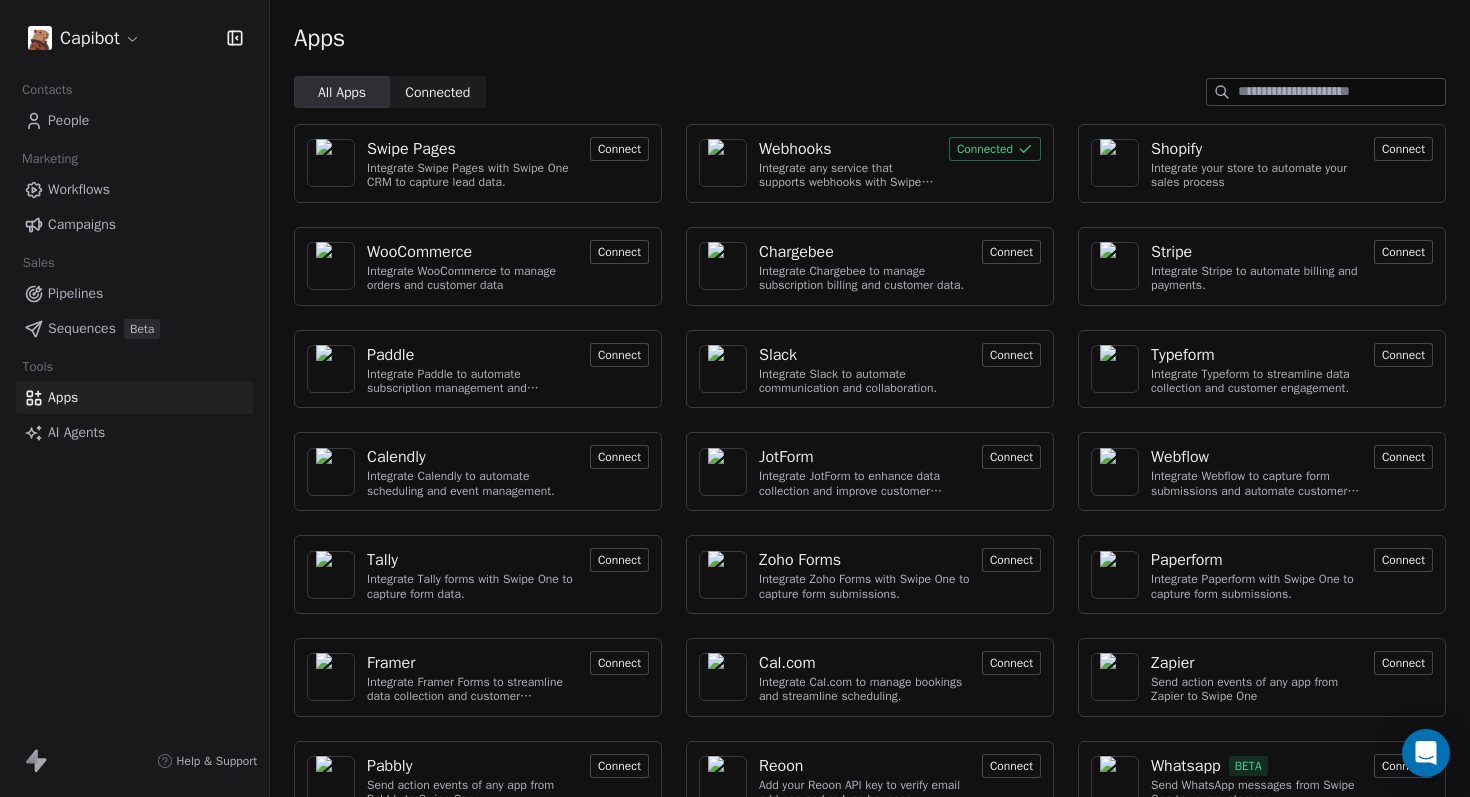 click on "AI Agents" at bounding box center [76, 432] 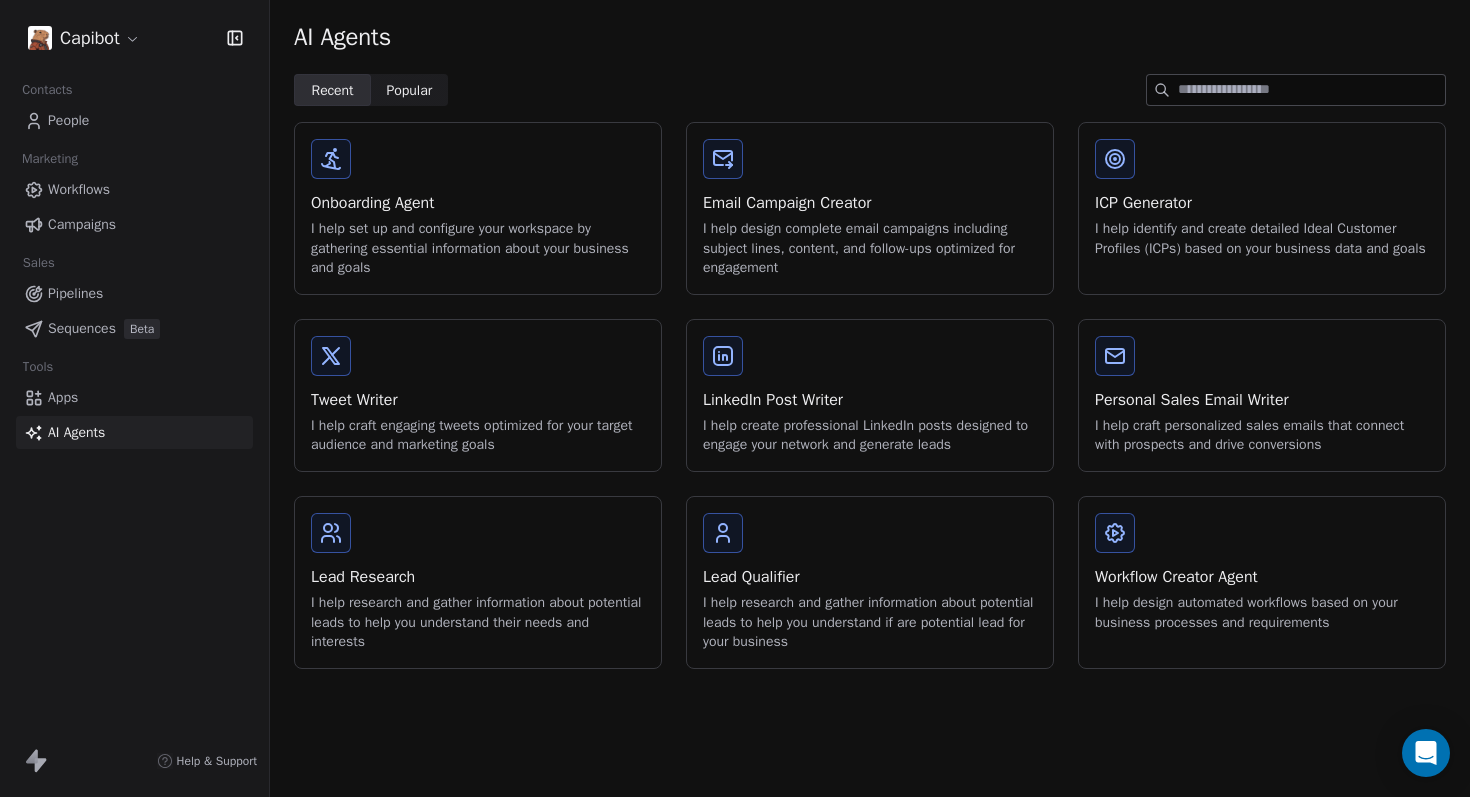 click on "Lead Research" at bounding box center [478, 577] 